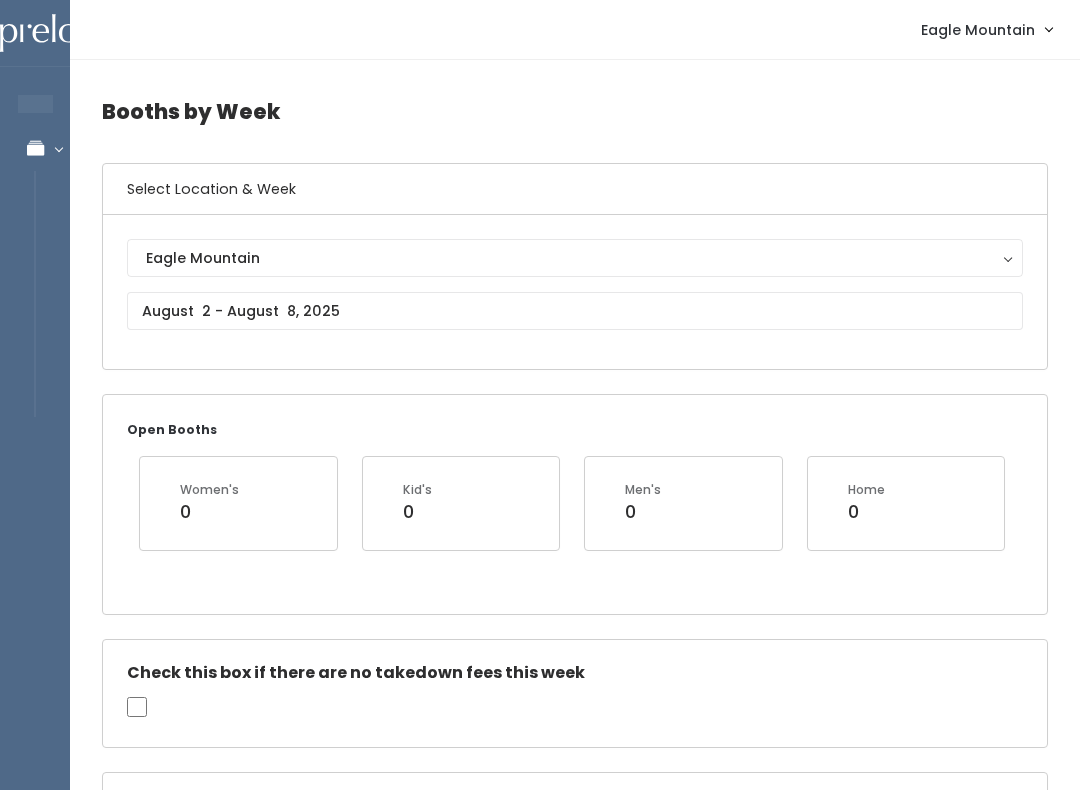 scroll, scrollTop: 1603, scrollLeft: 0, axis: vertical 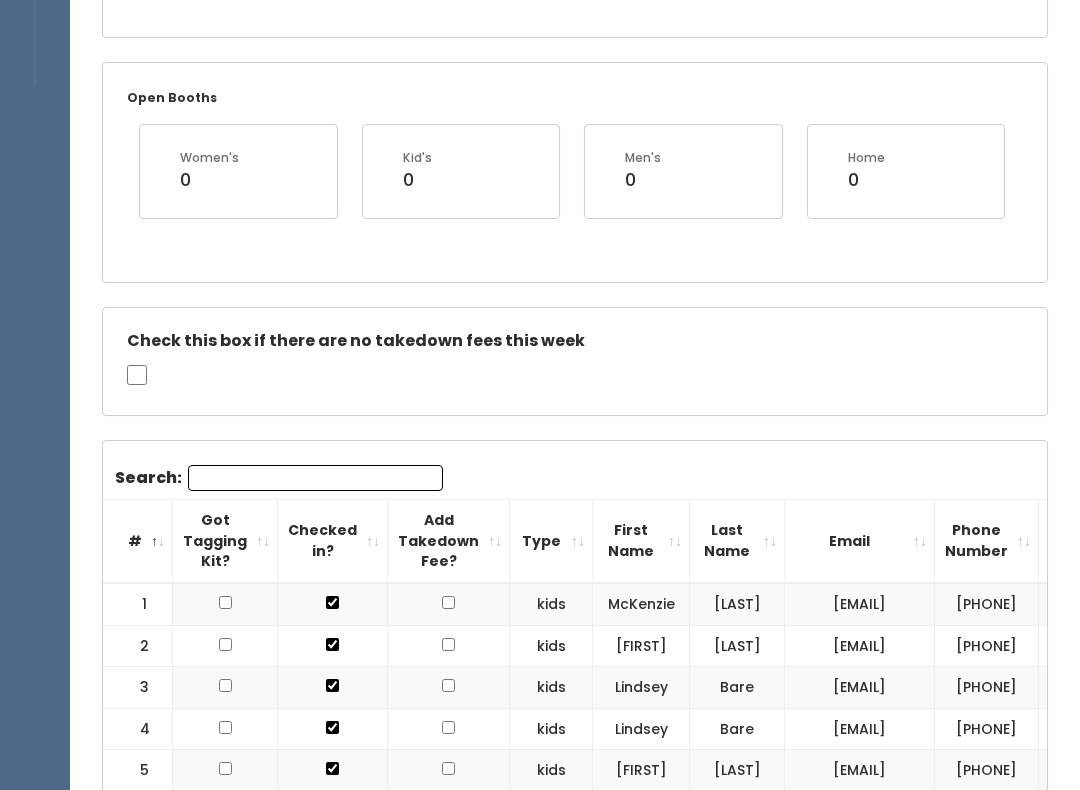 click on "Search:" at bounding box center (315, 478) 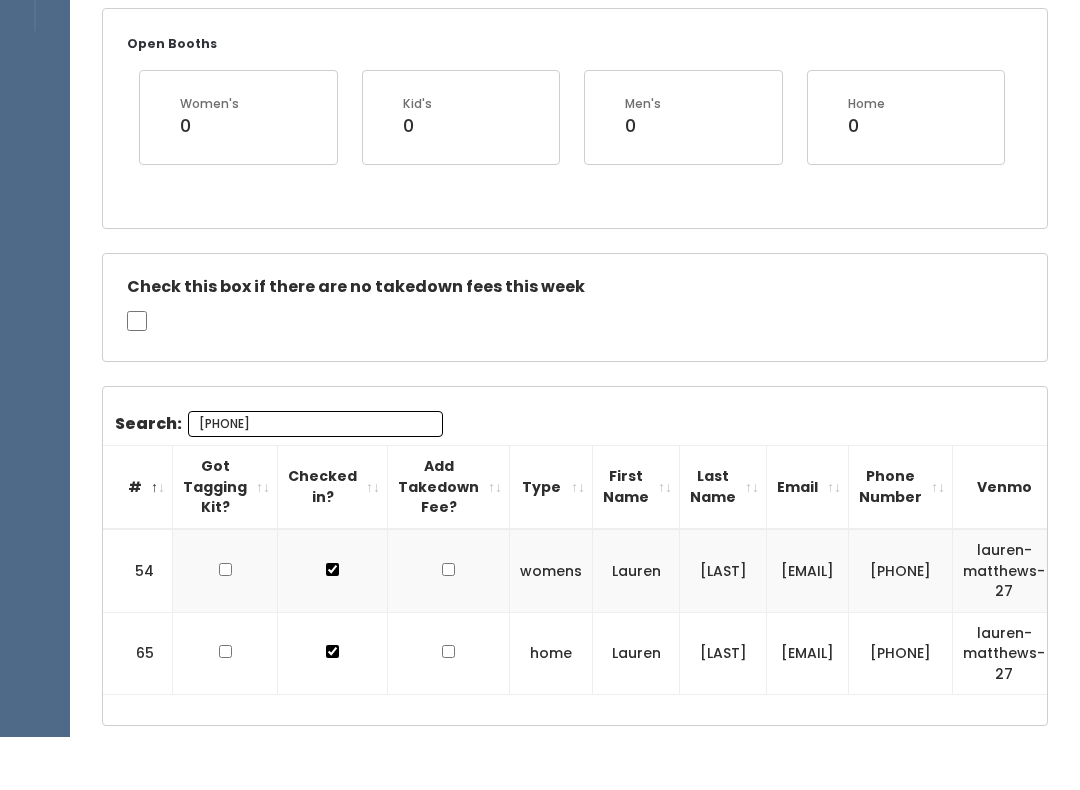 scroll, scrollTop: 380, scrollLeft: 0, axis: vertical 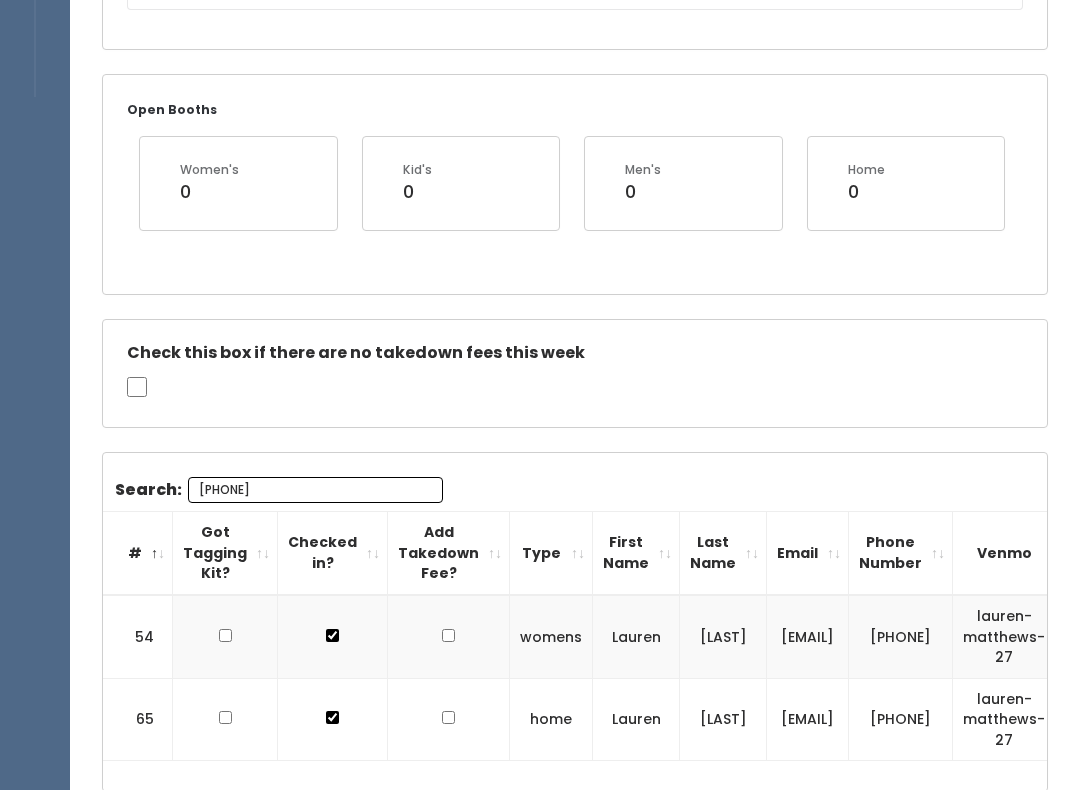 click on "8285" at bounding box center (315, 490) 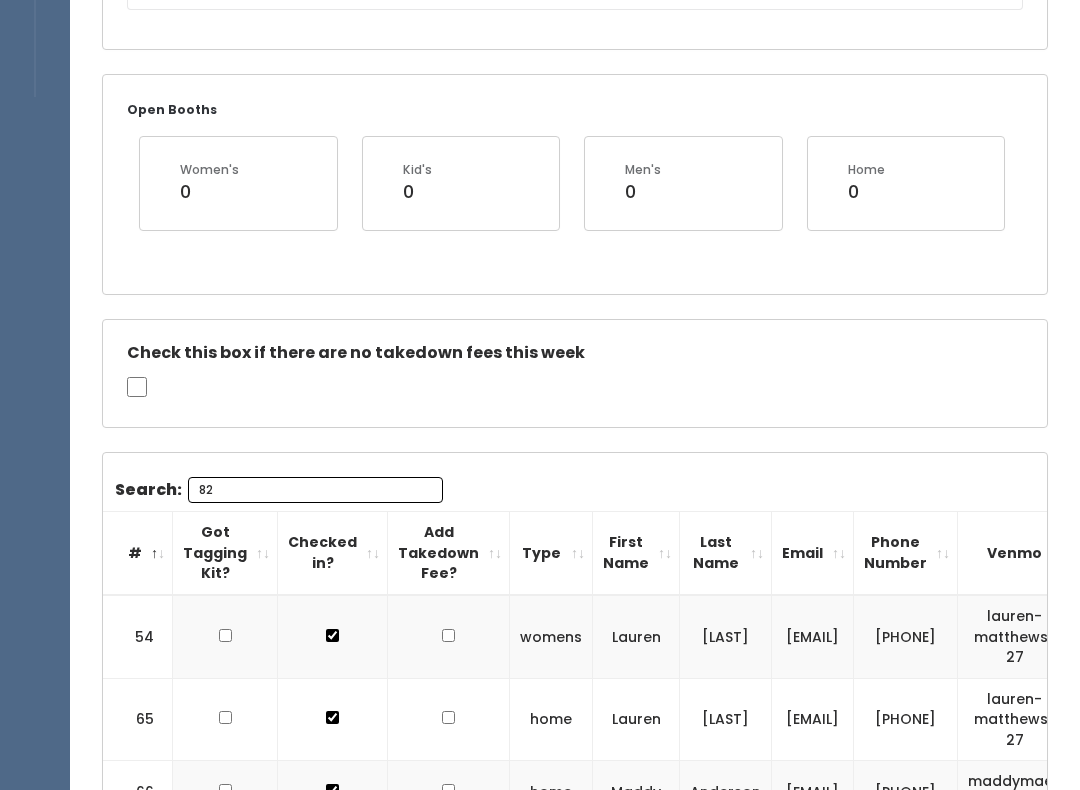 type on "8" 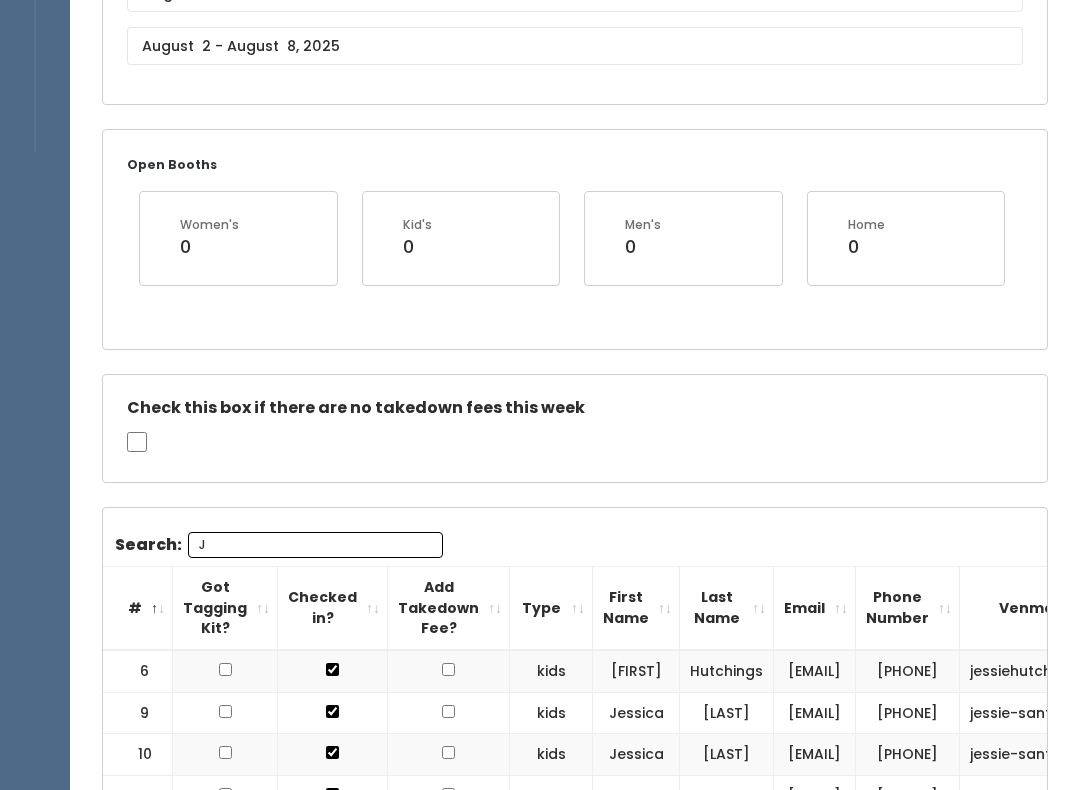 scroll, scrollTop: 179, scrollLeft: 0, axis: vertical 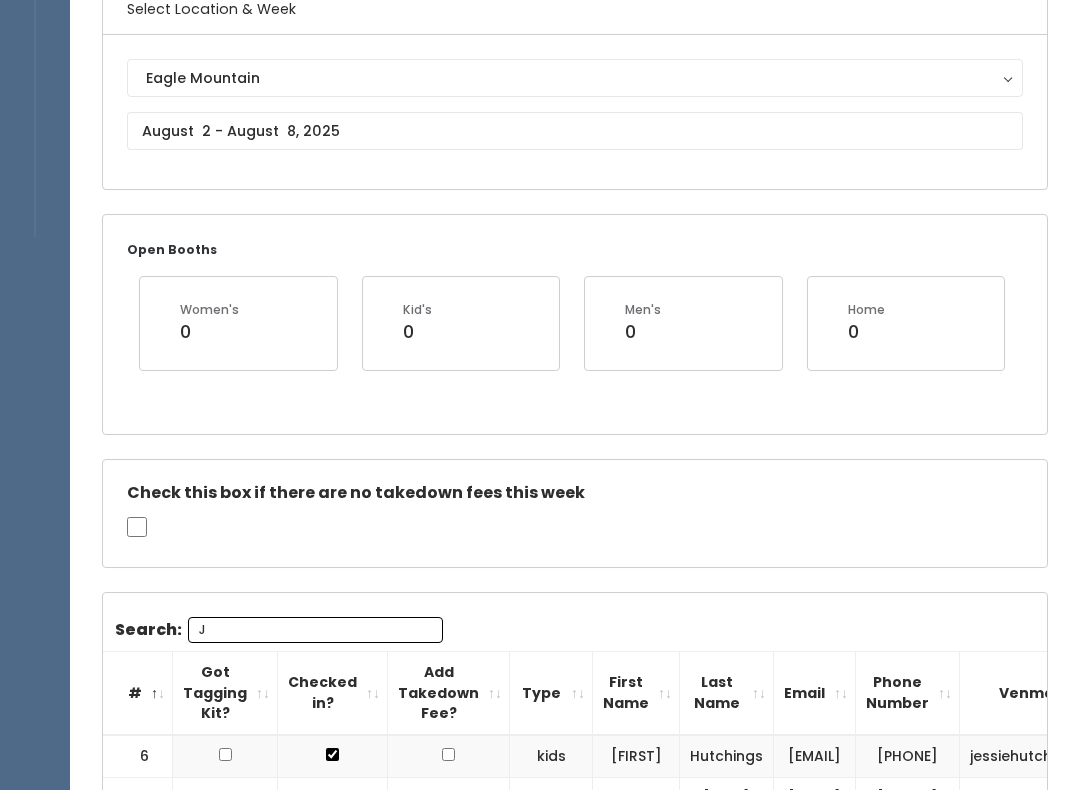 type on "J" 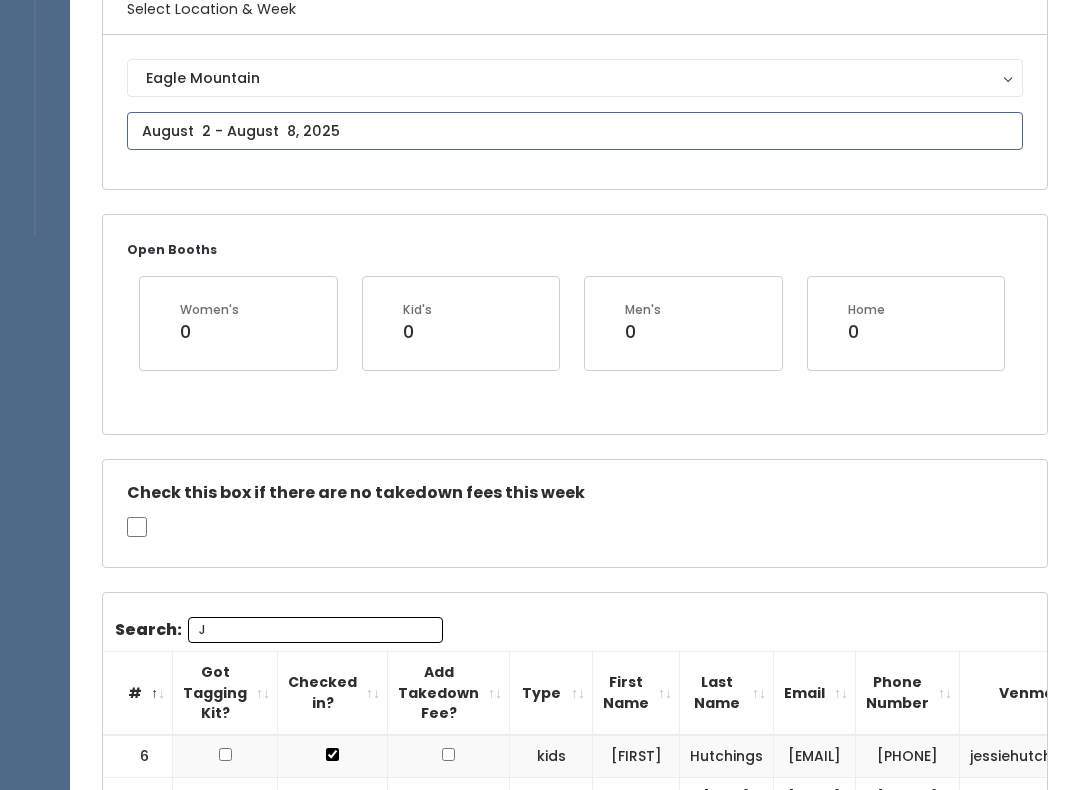 click on "EMPLOYEES
Manage Bookings
Booths by Week
All Bookings
Bookings with Booths
Booth Discounts
Seller Check-in
Eagle Mountain
Admin Home
My bookings
Account settings" at bounding box center (540, 603) 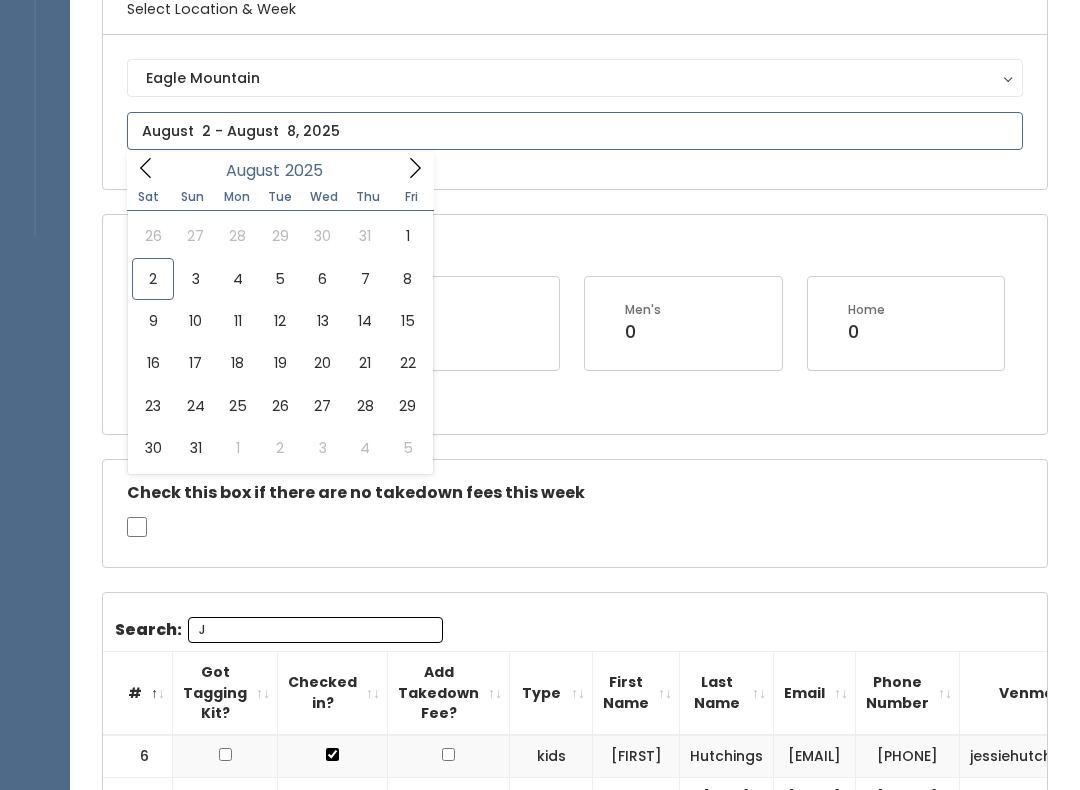 scroll, scrollTop: 180, scrollLeft: 0, axis: vertical 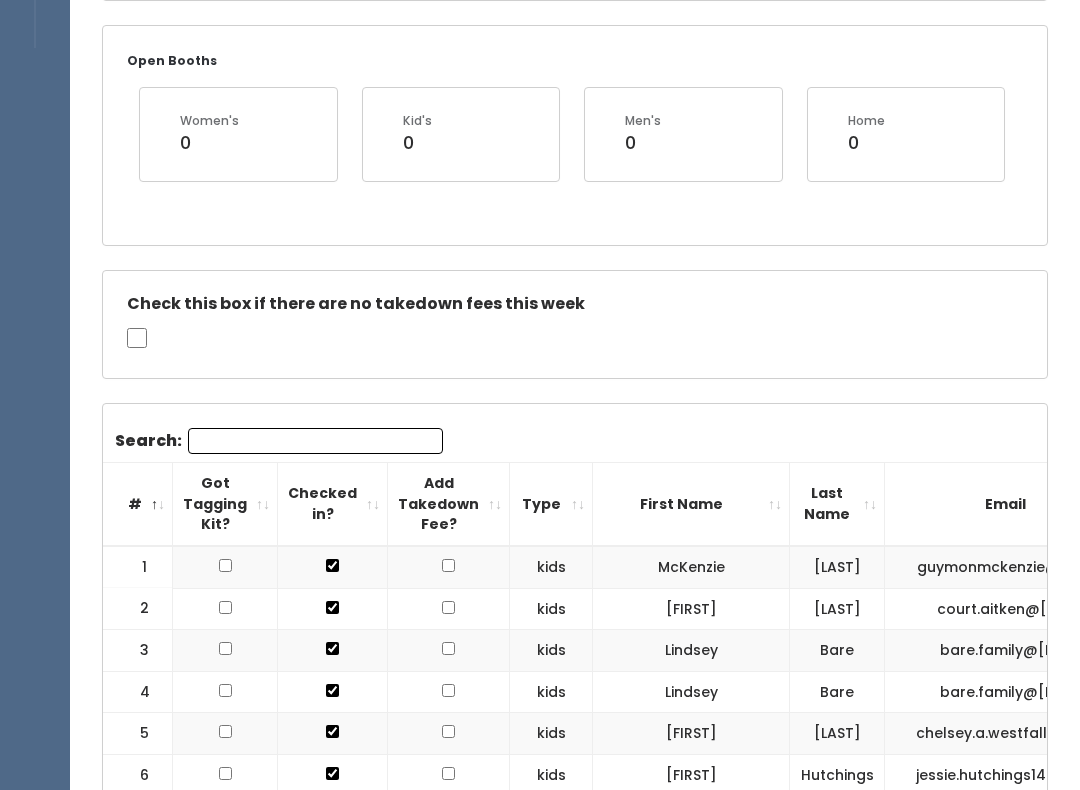click on "Search:" at bounding box center [315, 442] 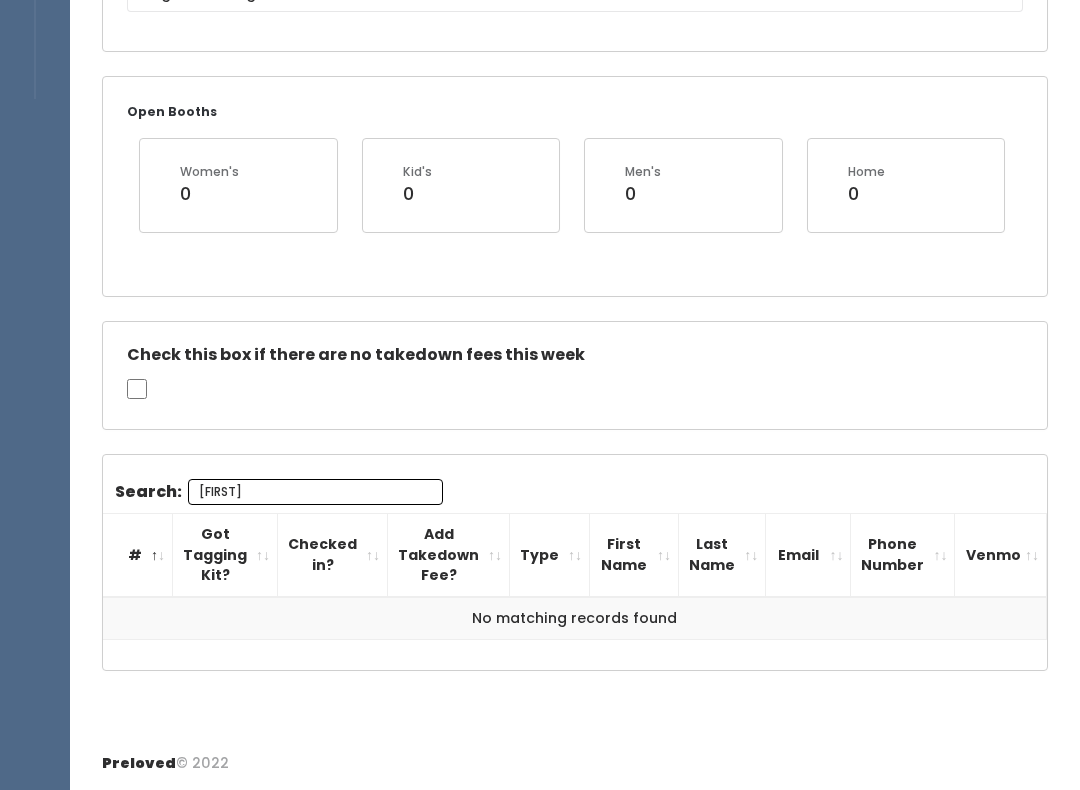 scroll, scrollTop: 312, scrollLeft: 0, axis: vertical 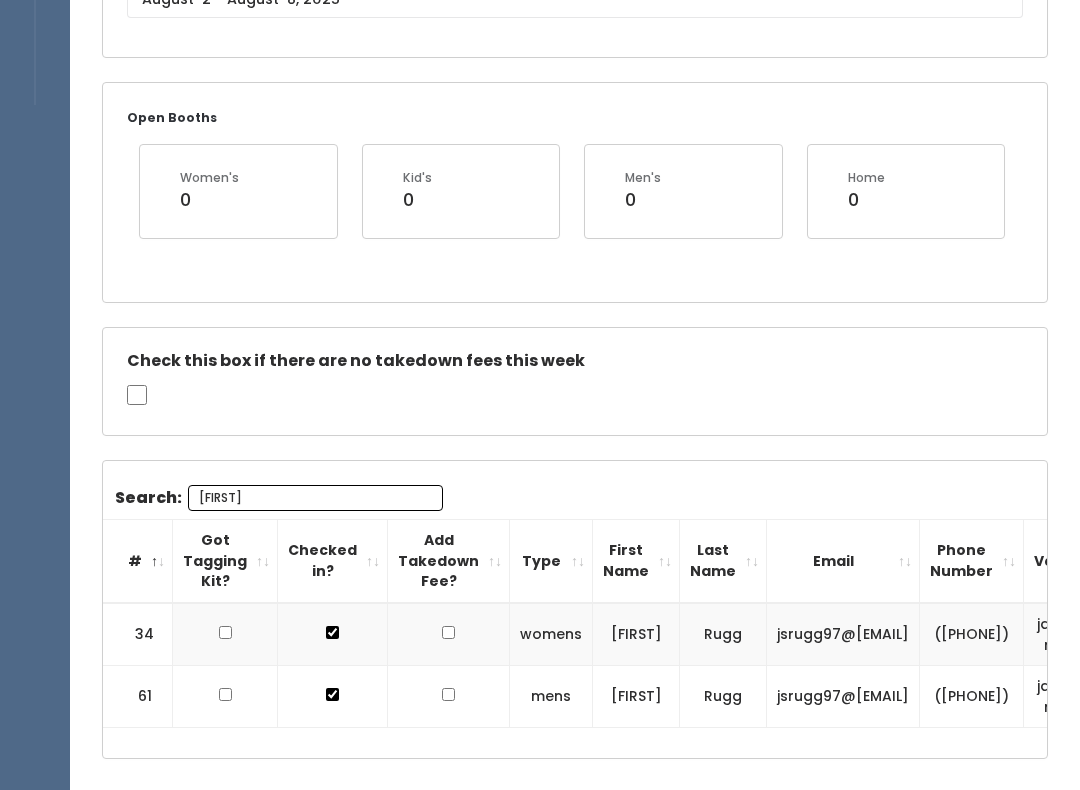type on "J" 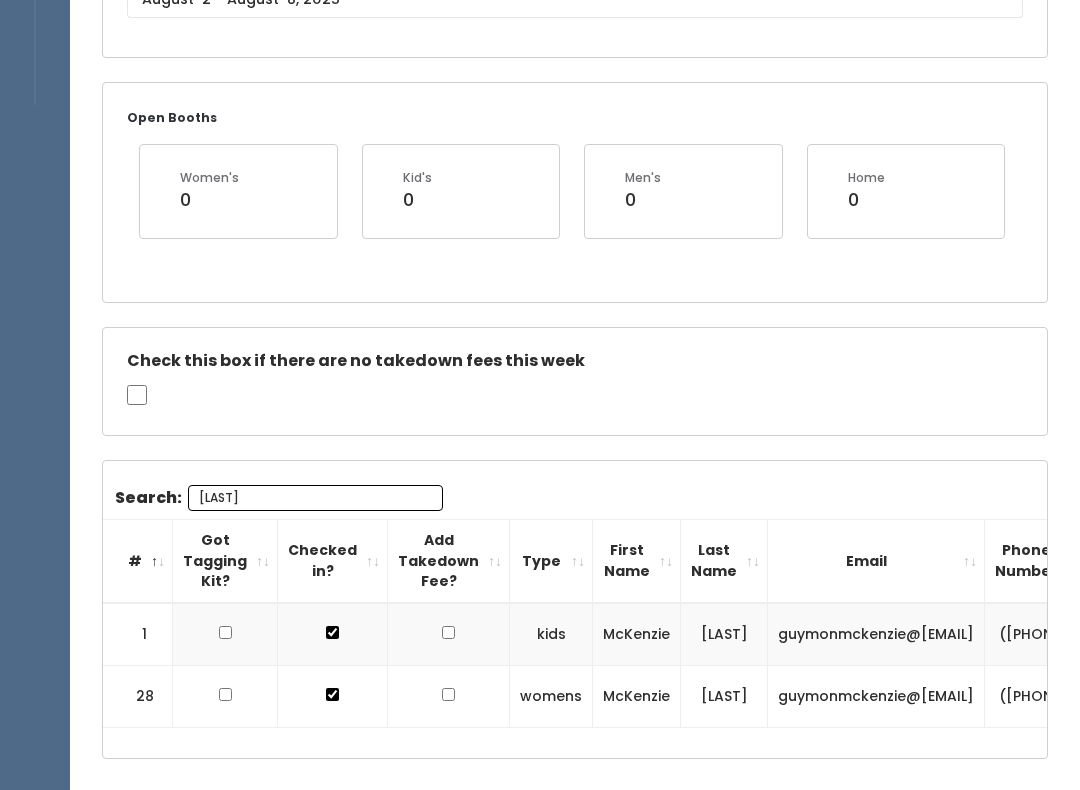 type on "M" 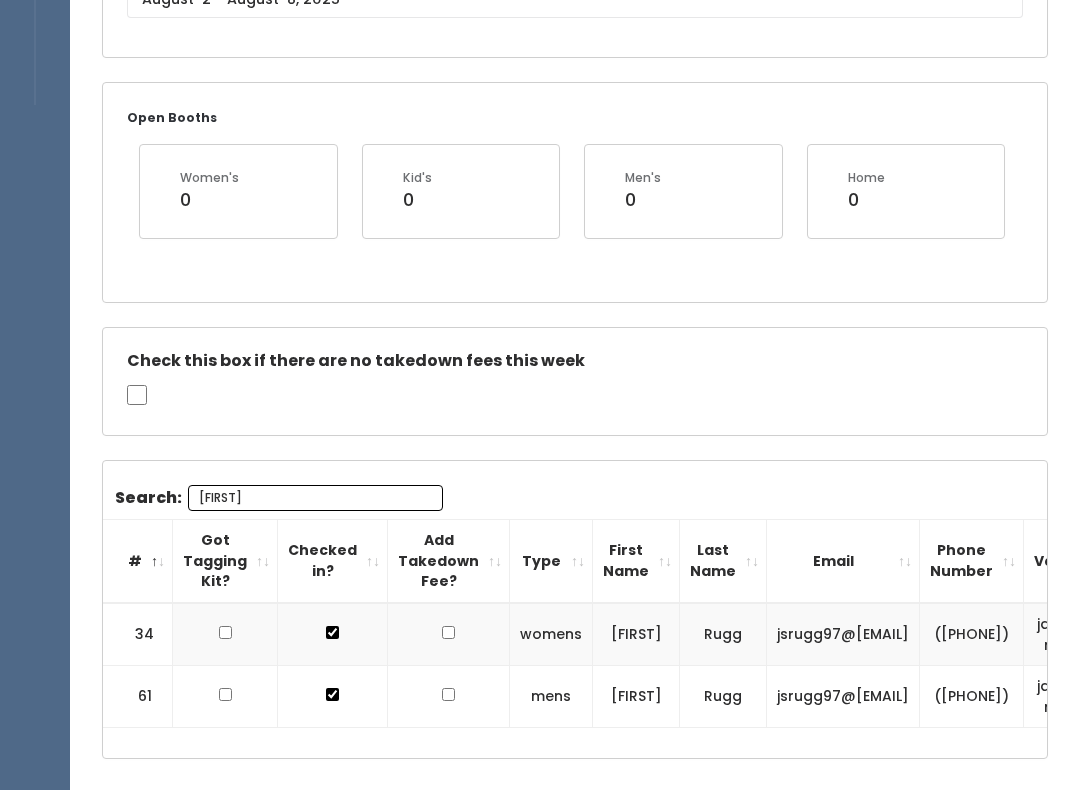 type on "J" 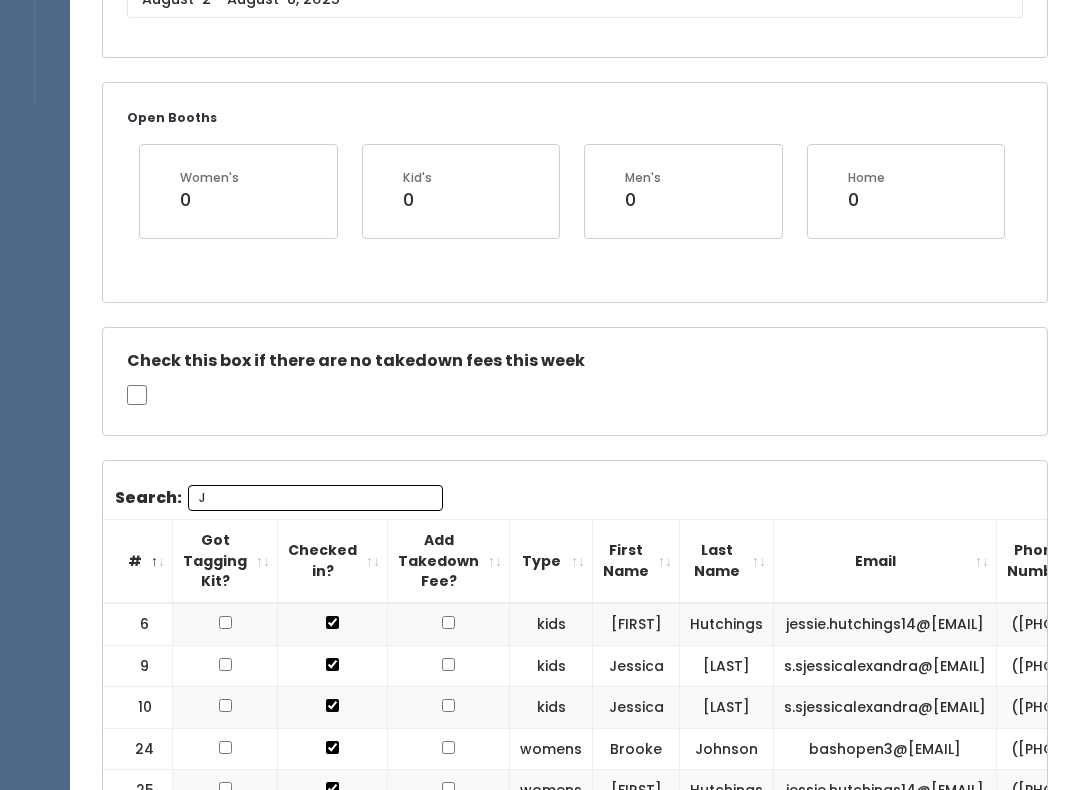 type 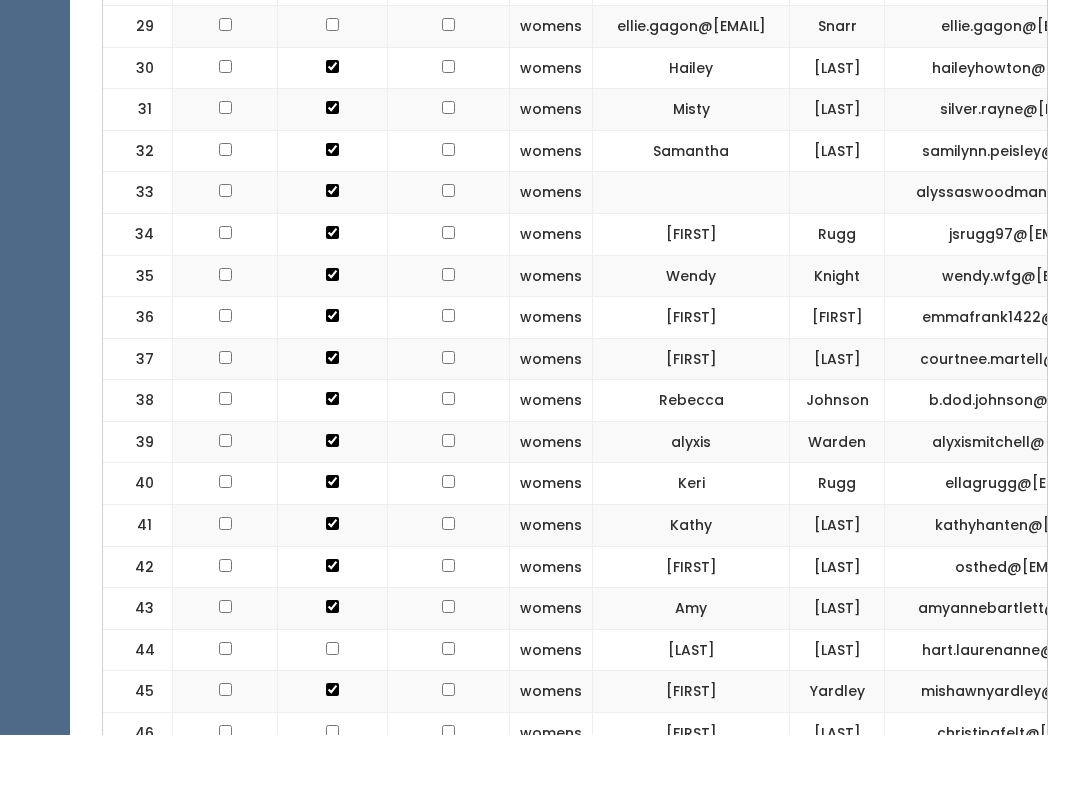 scroll, scrollTop: 2020, scrollLeft: 0, axis: vertical 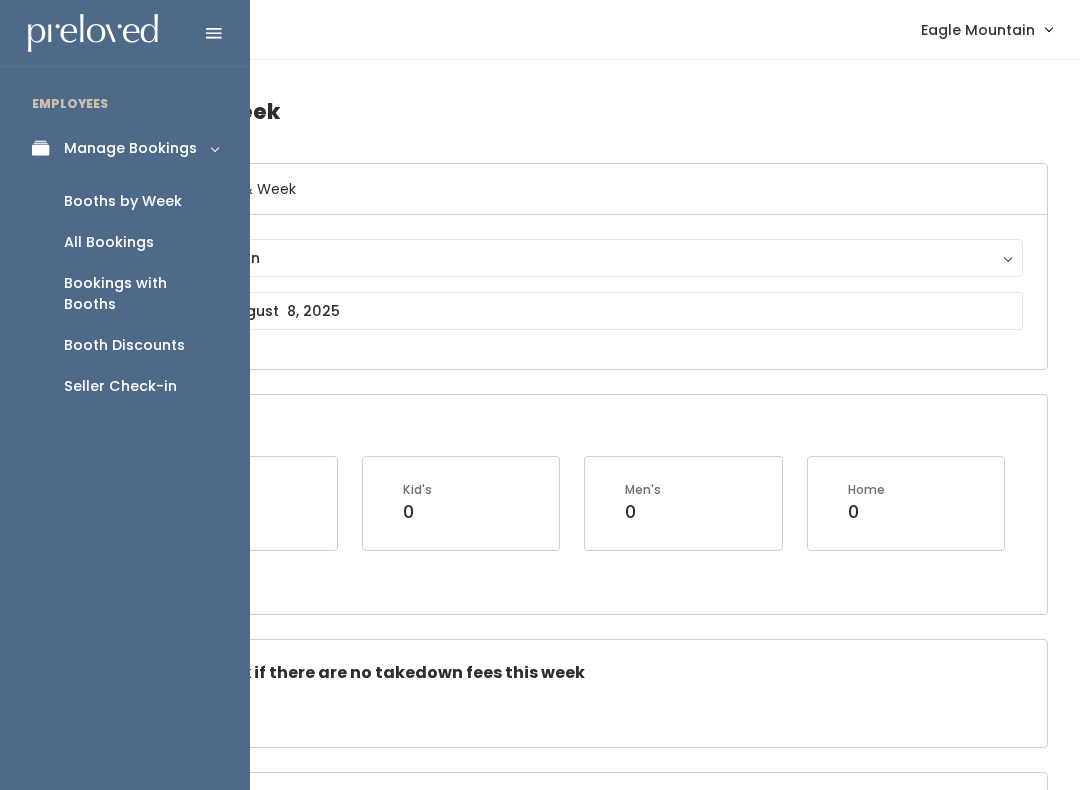 click on "All Bookings" at bounding box center [109, 242] 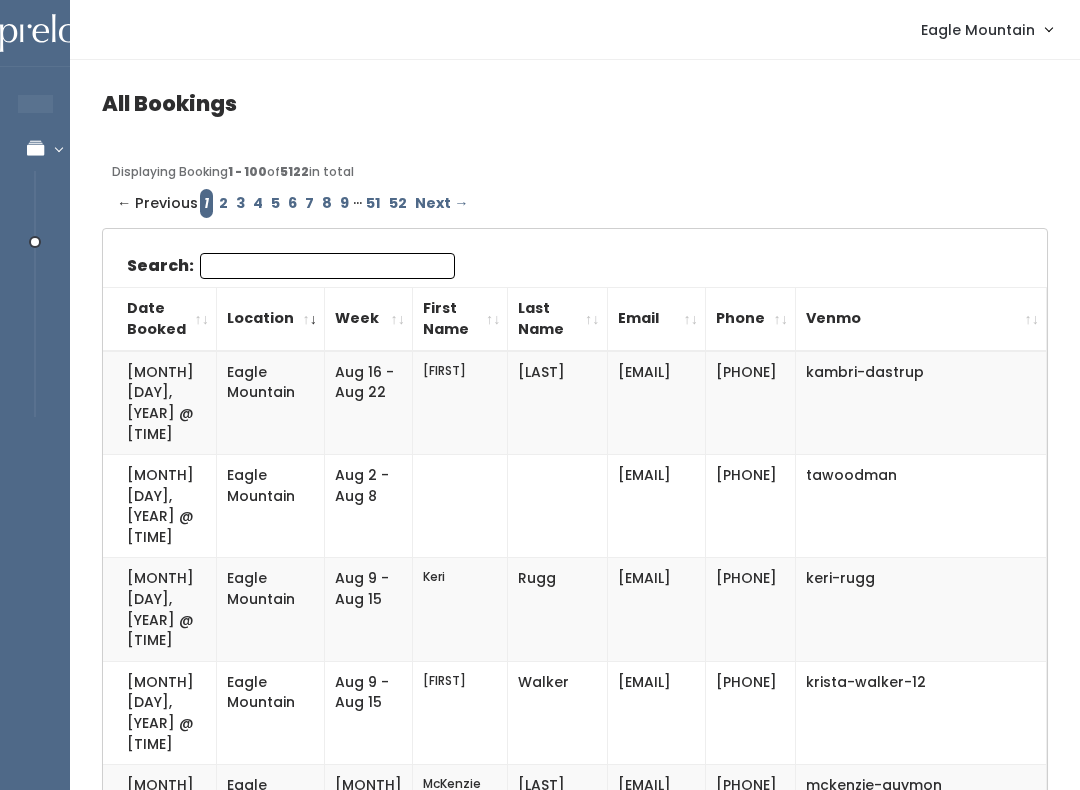 scroll, scrollTop: 0, scrollLeft: 0, axis: both 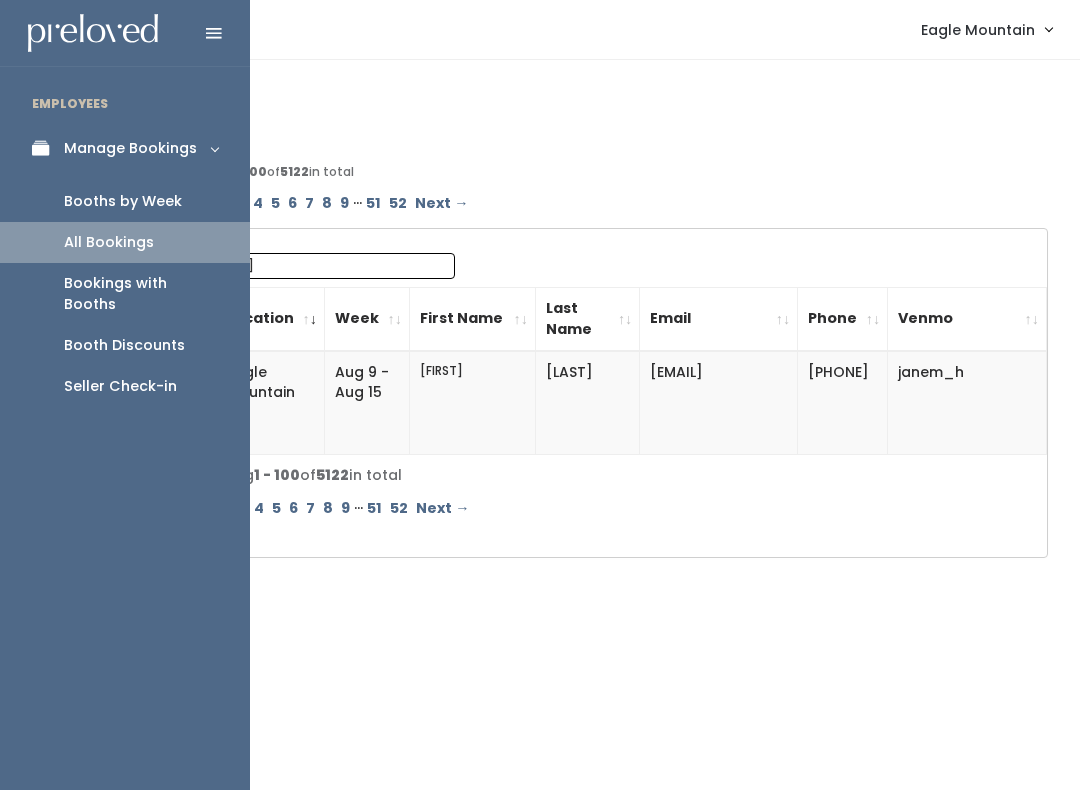 type on "[FIRST]" 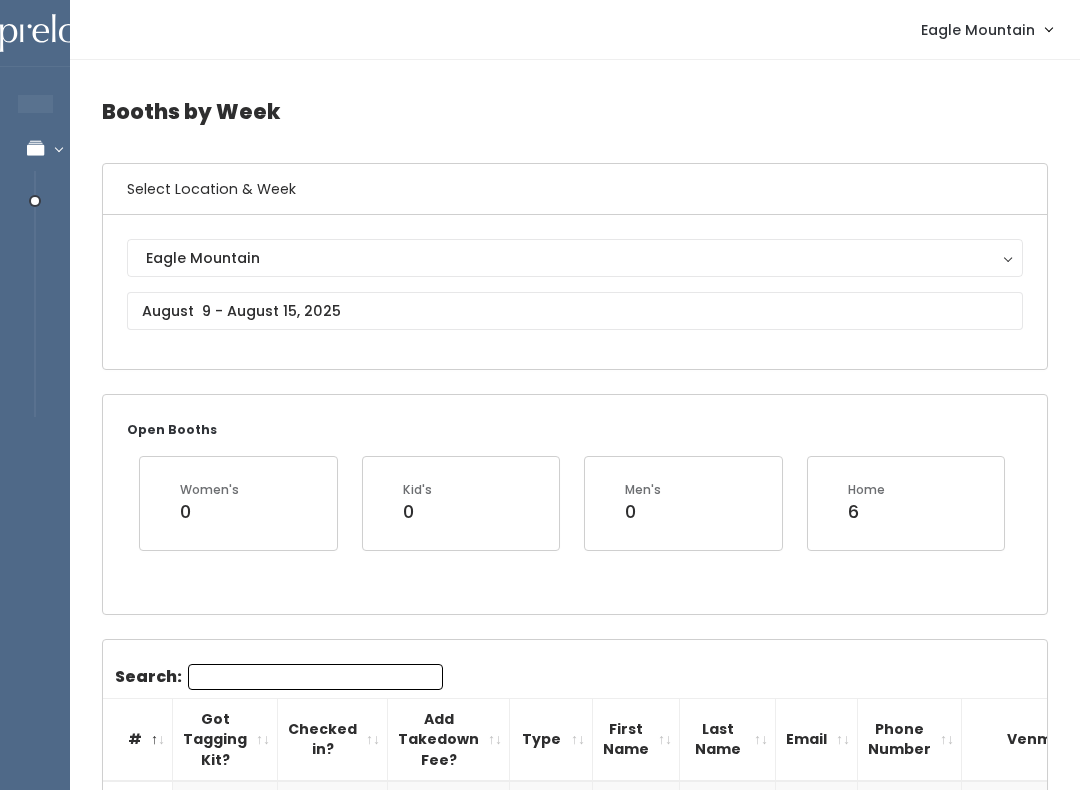 scroll, scrollTop: 0, scrollLeft: 0, axis: both 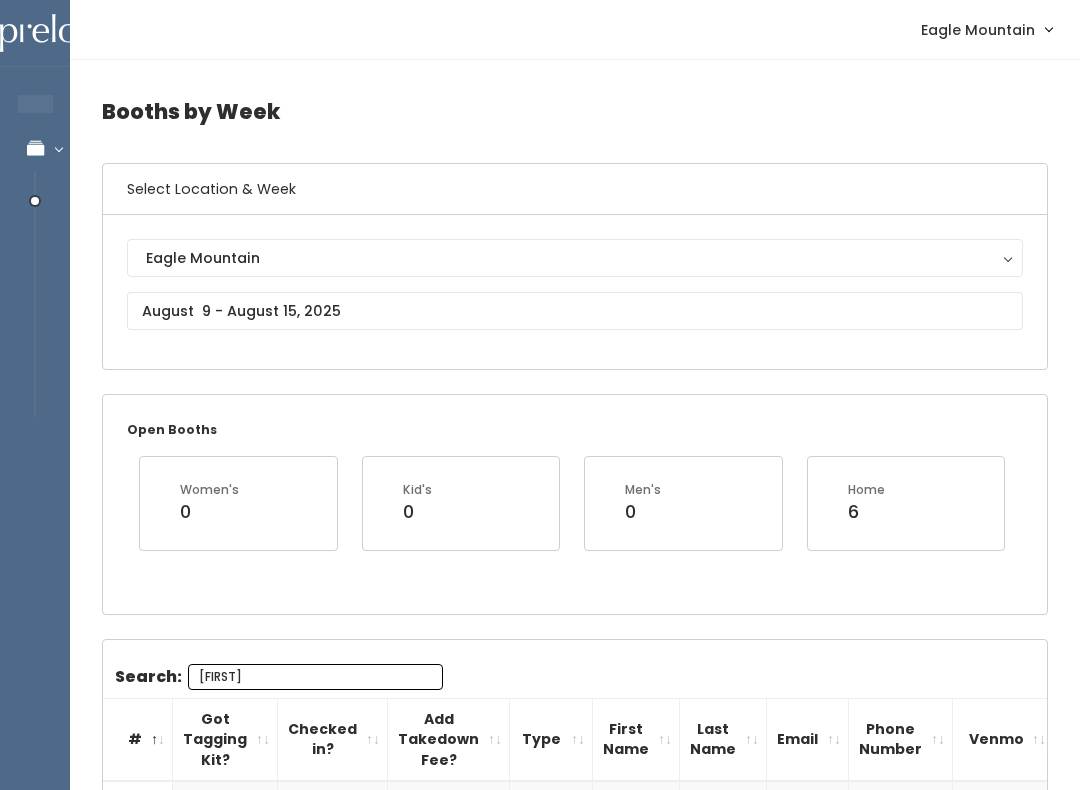 type on "Jane" 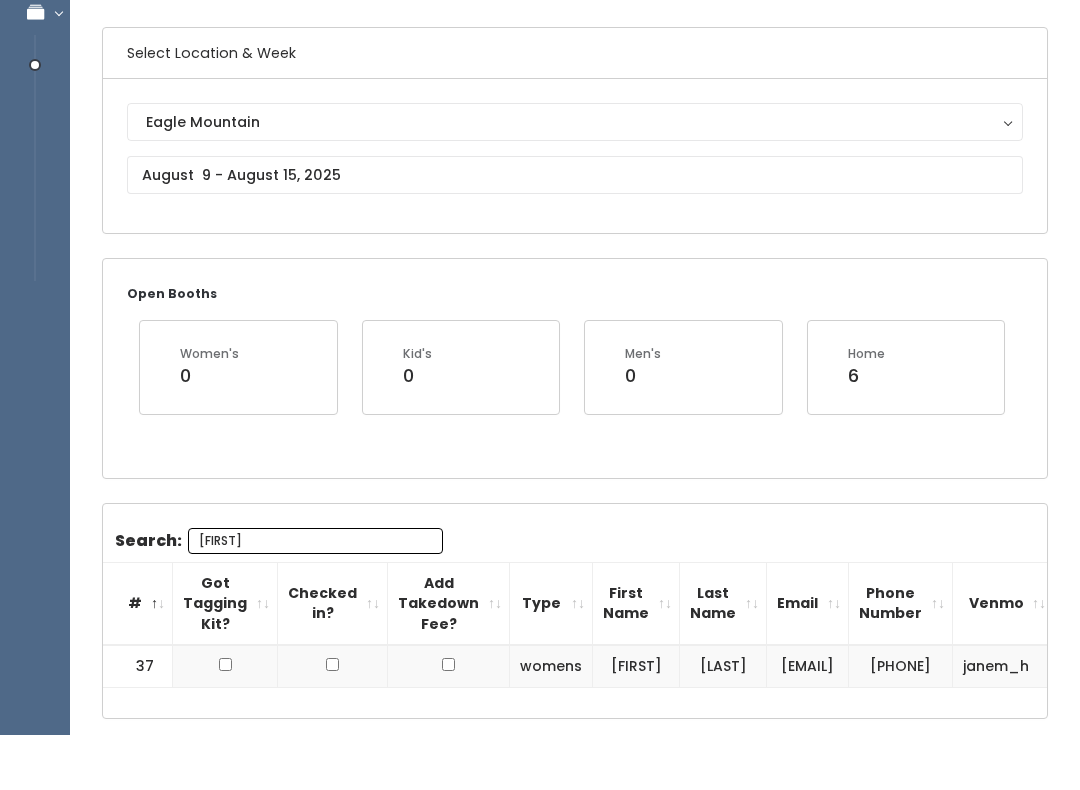 scroll, scrollTop: 169, scrollLeft: 0, axis: vertical 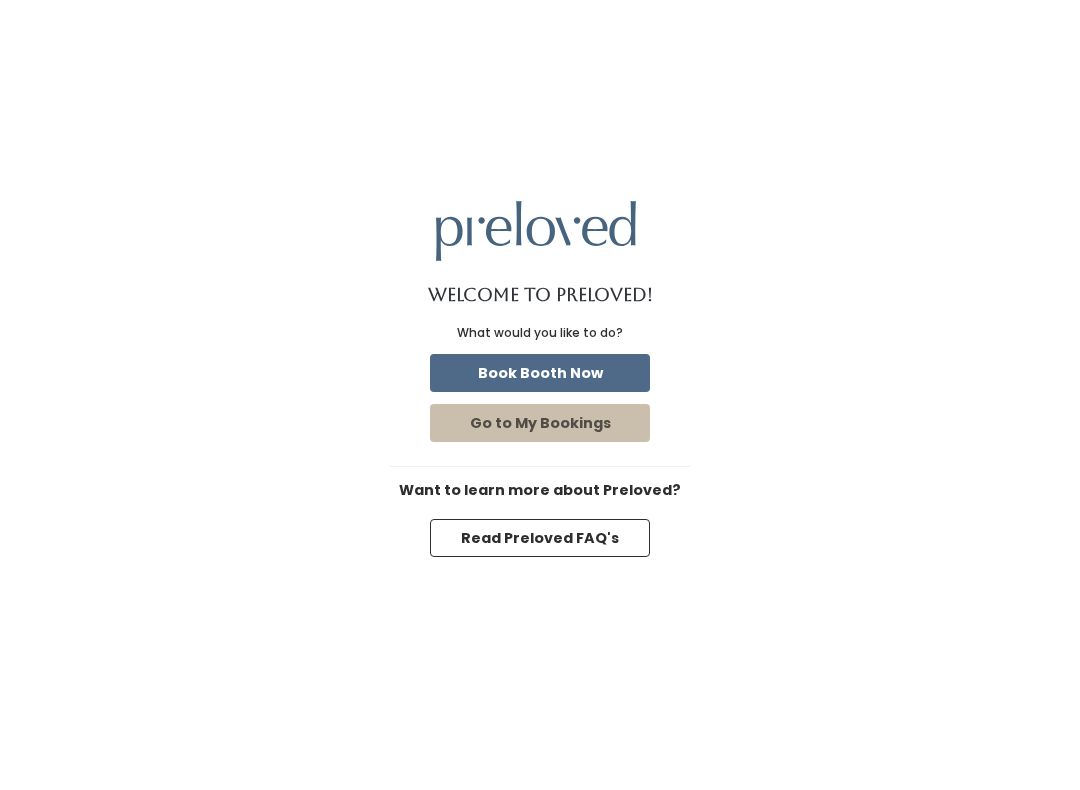 click on "Book Booth Now" at bounding box center [540, 373] 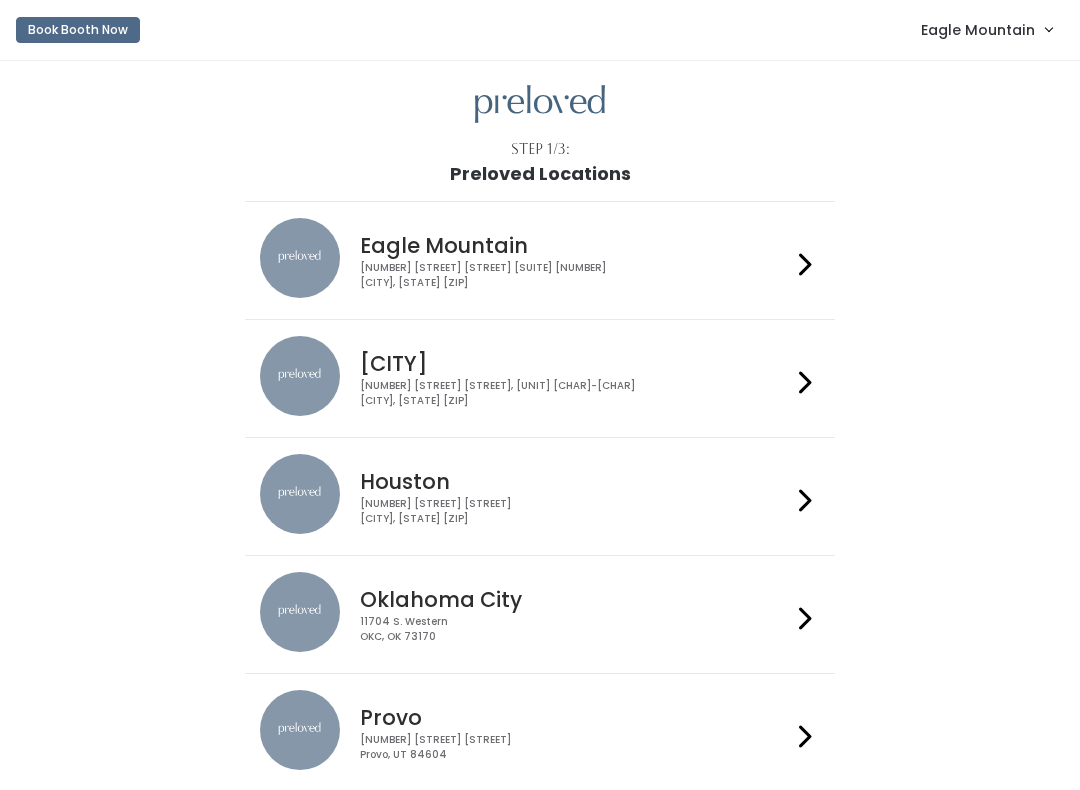 scroll, scrollTop: 0, scrollLeft: 0, axis: both 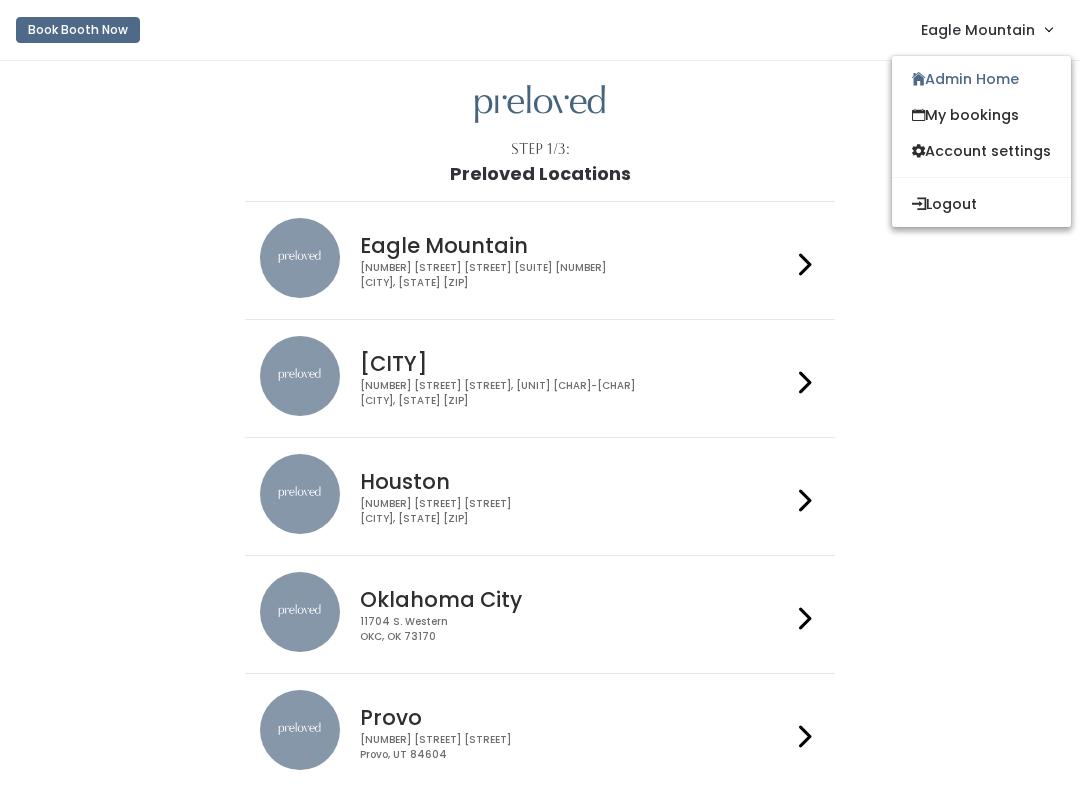 click on "Admin Home" at bounding box center (981, 79) 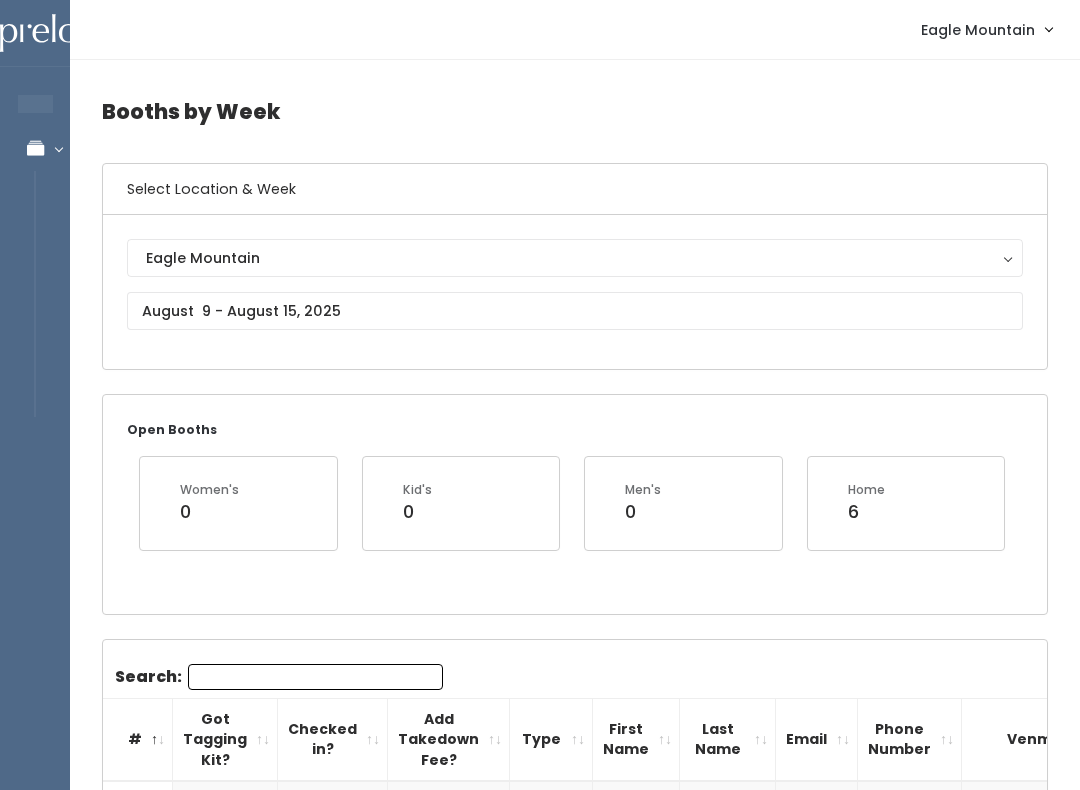 scroll, scrollTop: 0, scrollLeft: 0, axis: both 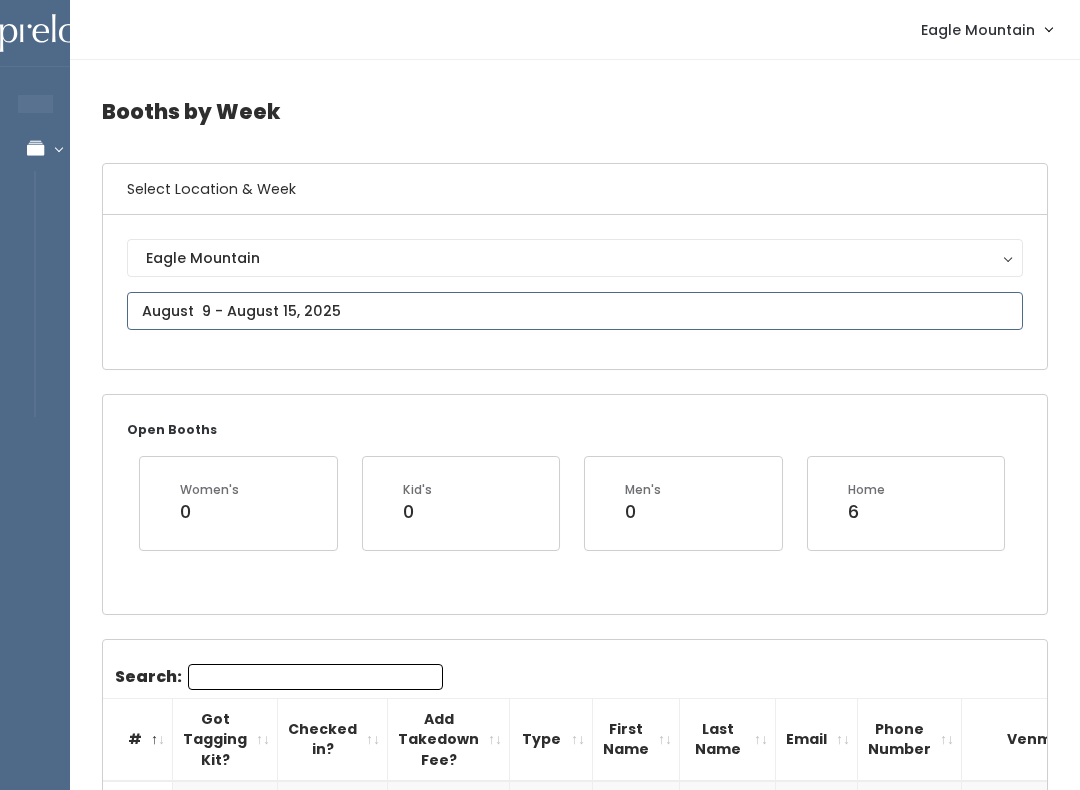 click on "EMPLOYEES
Manage Bookings
Booths by Week
All Bookings
Bookings with Booths
Booth Discounts
Seller Check-in
Eagle Mountain
Admin Home
My bookings
Logout" at bounding box center [540, 2086] 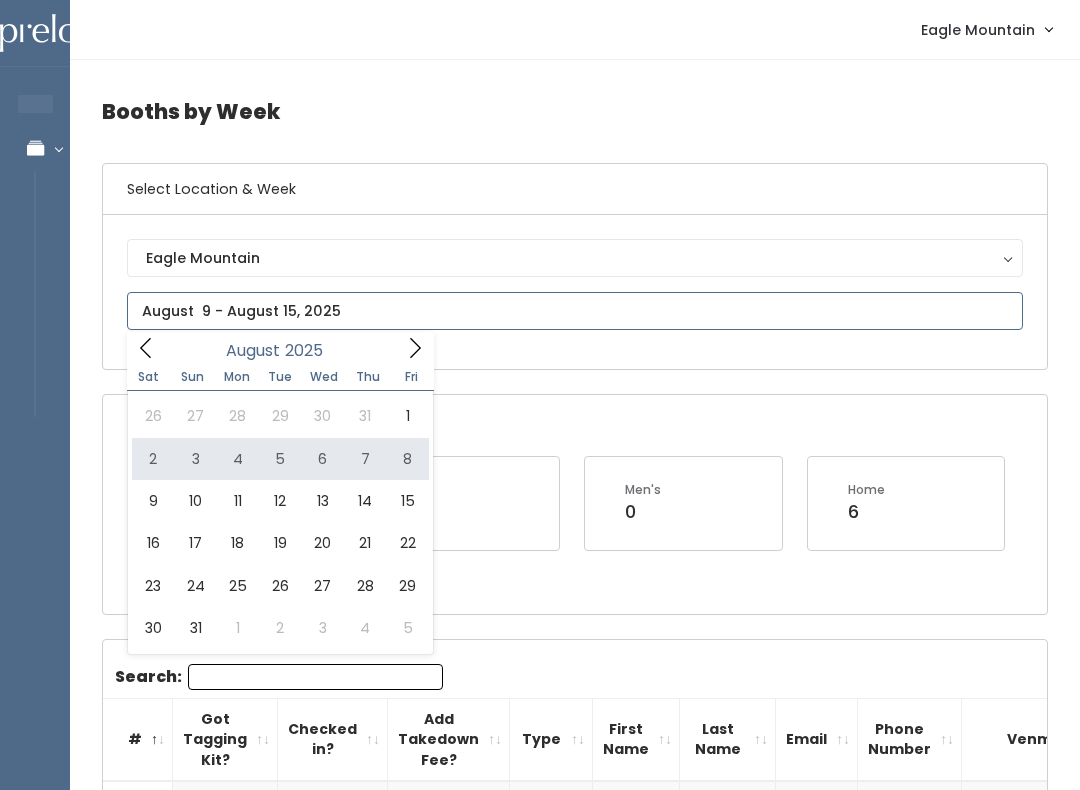 type on "[DATE_RANGE]" 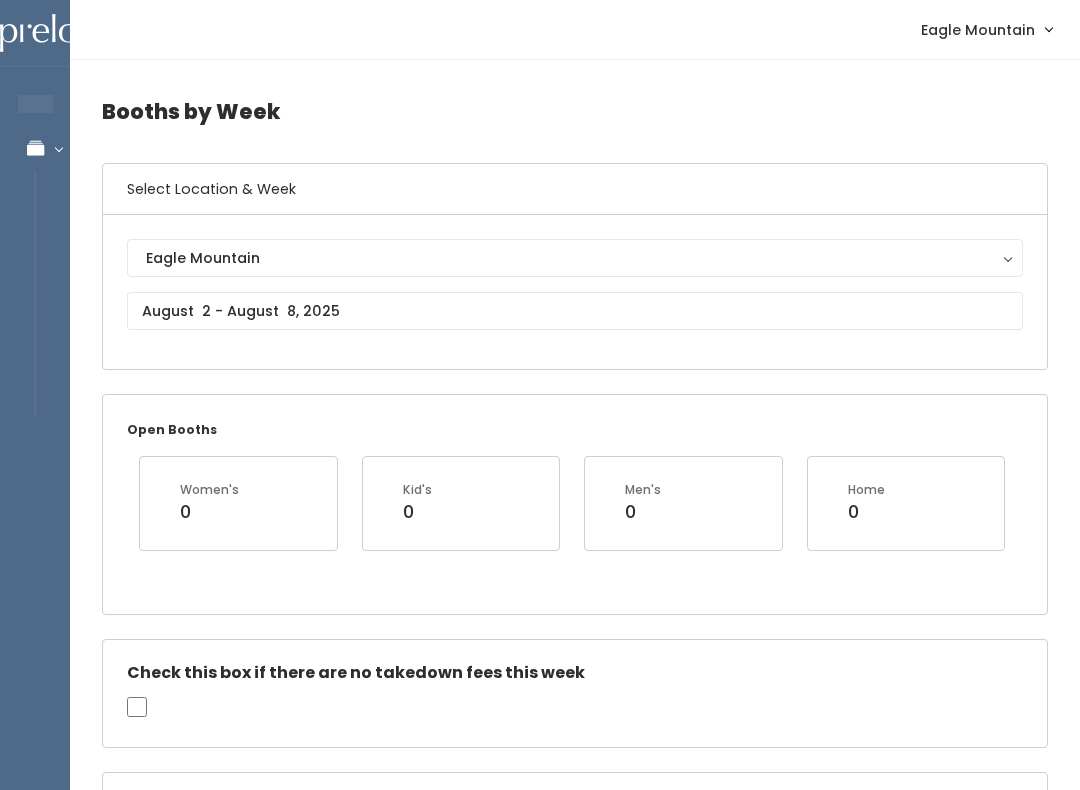 scroll, scrollTop: 0, scrollLeft: 0, axis: both 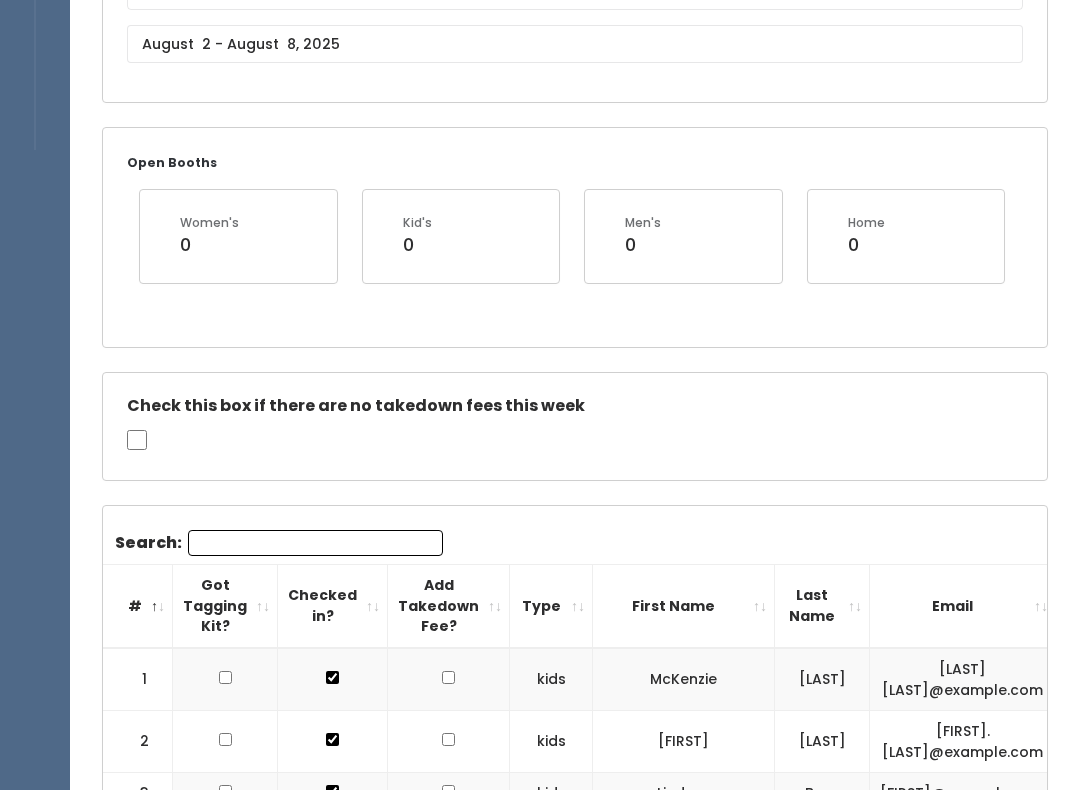 click on "Search:
# Got Tagging Kit? Checked in? Add Takedown Fee? Type [FIRST] [LAST] [EMAIL] [PHONE] Venmo
1
kids   2   3" at bounding box center (575, 2377) 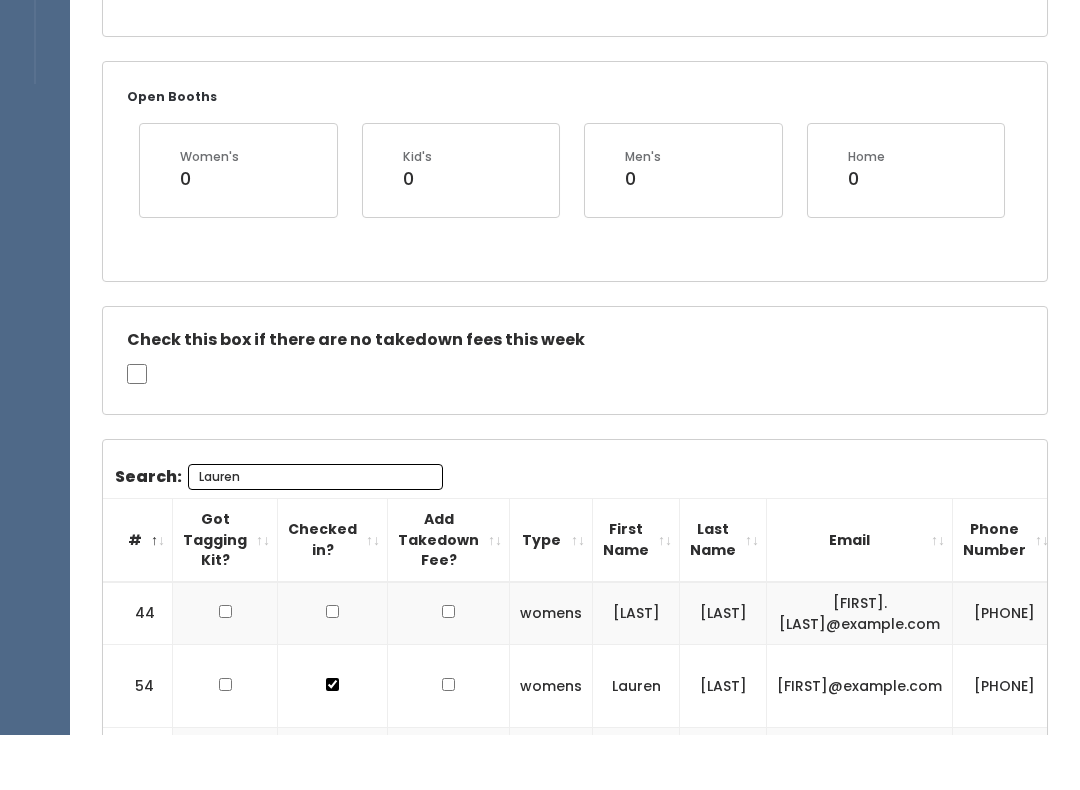 scroll, scrollTop: 392, scrollLeft: 0, axis: vertical 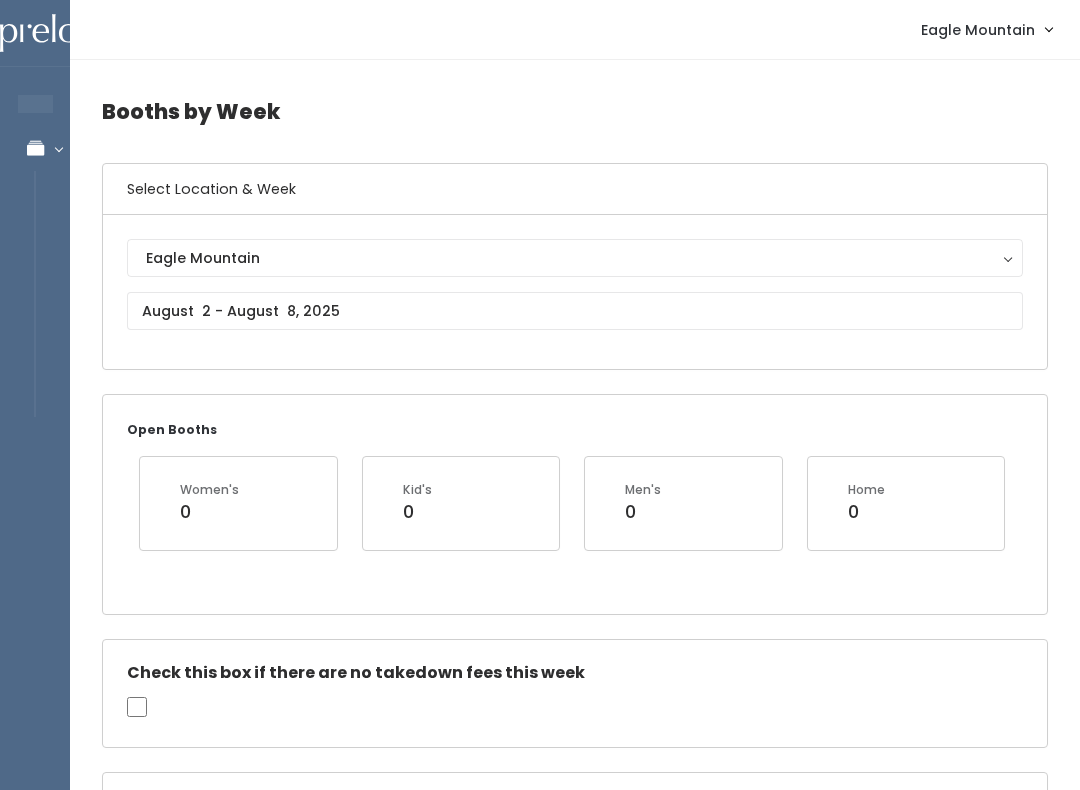 type on "Lauren" 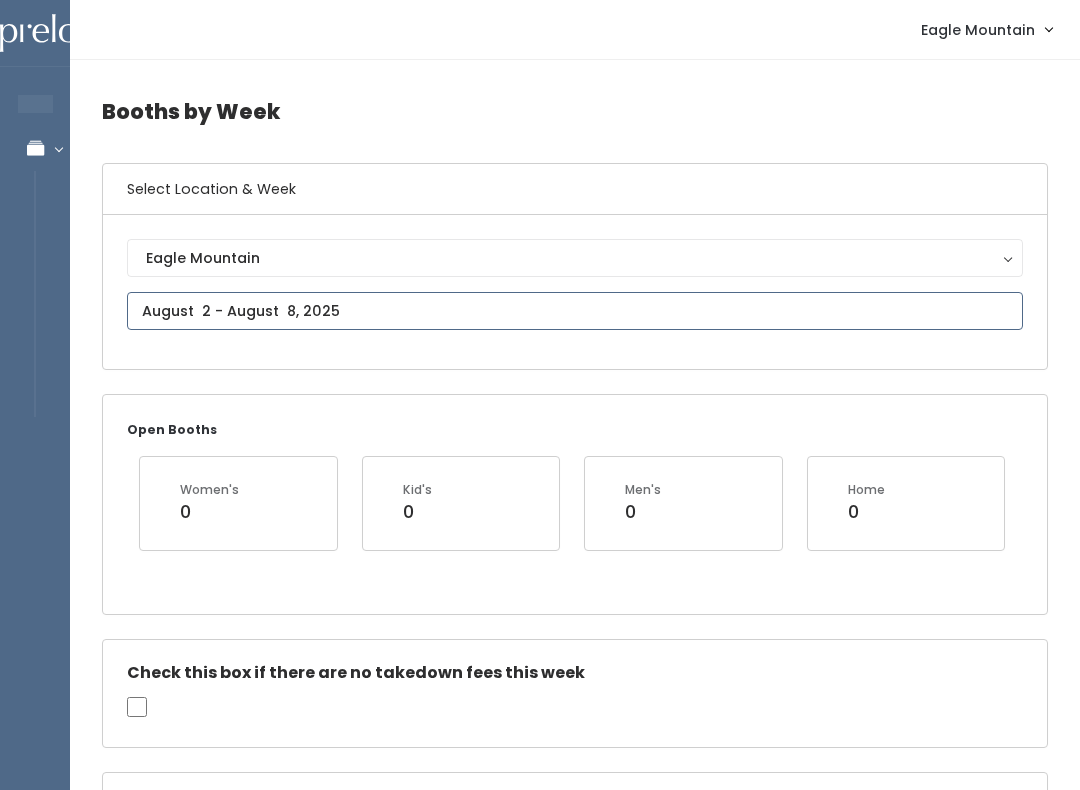click on "EMPLOYEES
Manage Bookings
Booths by Week
All Bookings
Bookings with Booths
Booth Discounts
Seller Check-in
Eagle Mountain
Admin Home
My bookings
Account settings" at bounding box center [540, 647] 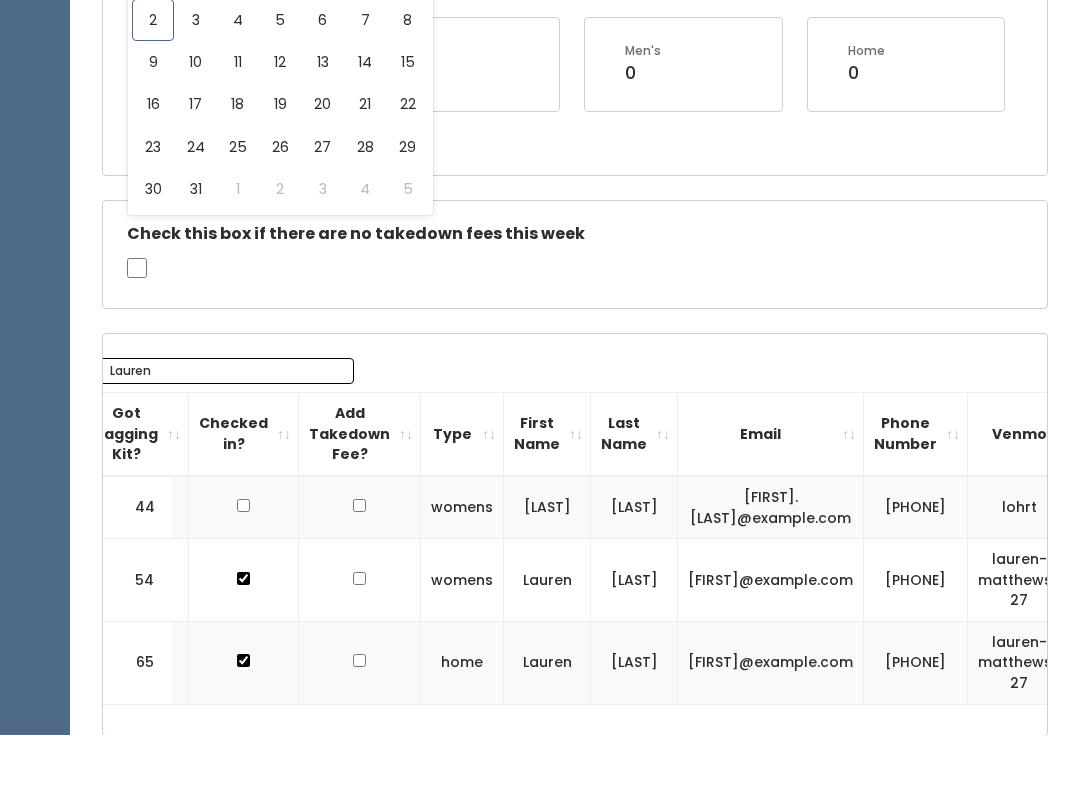 scroll, scrollTop: 0, scrollLeft: 0, axis: both 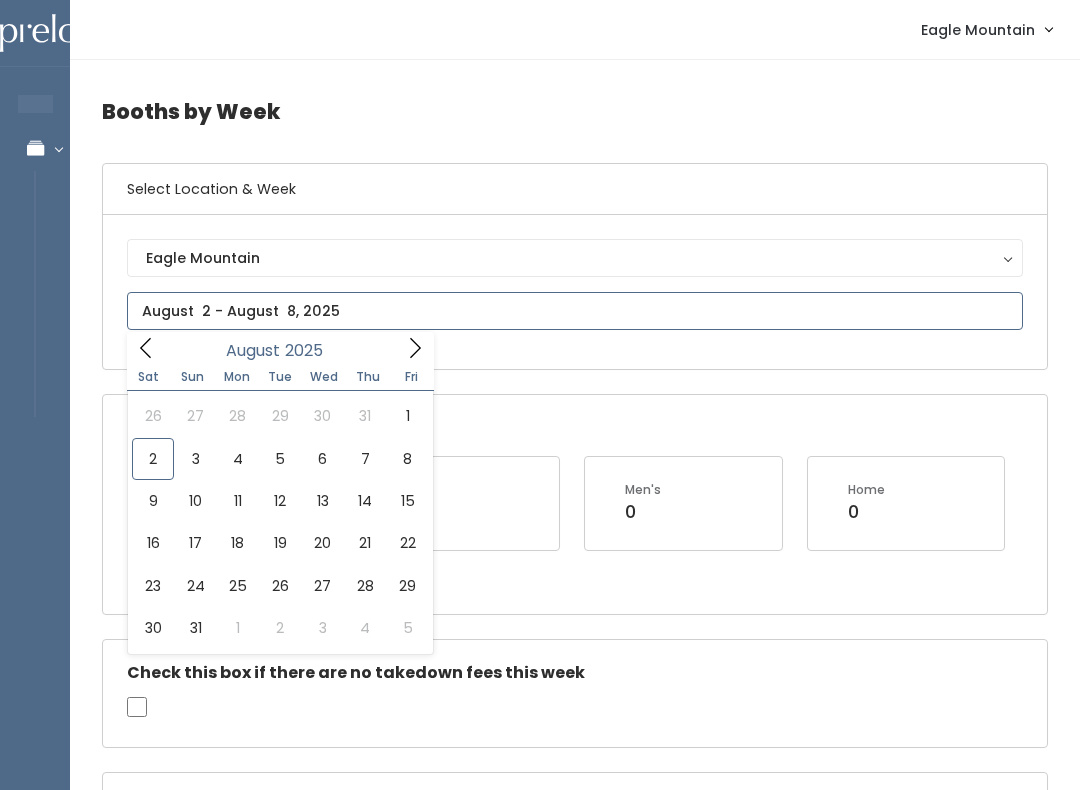 type on "August 2 to August 8" 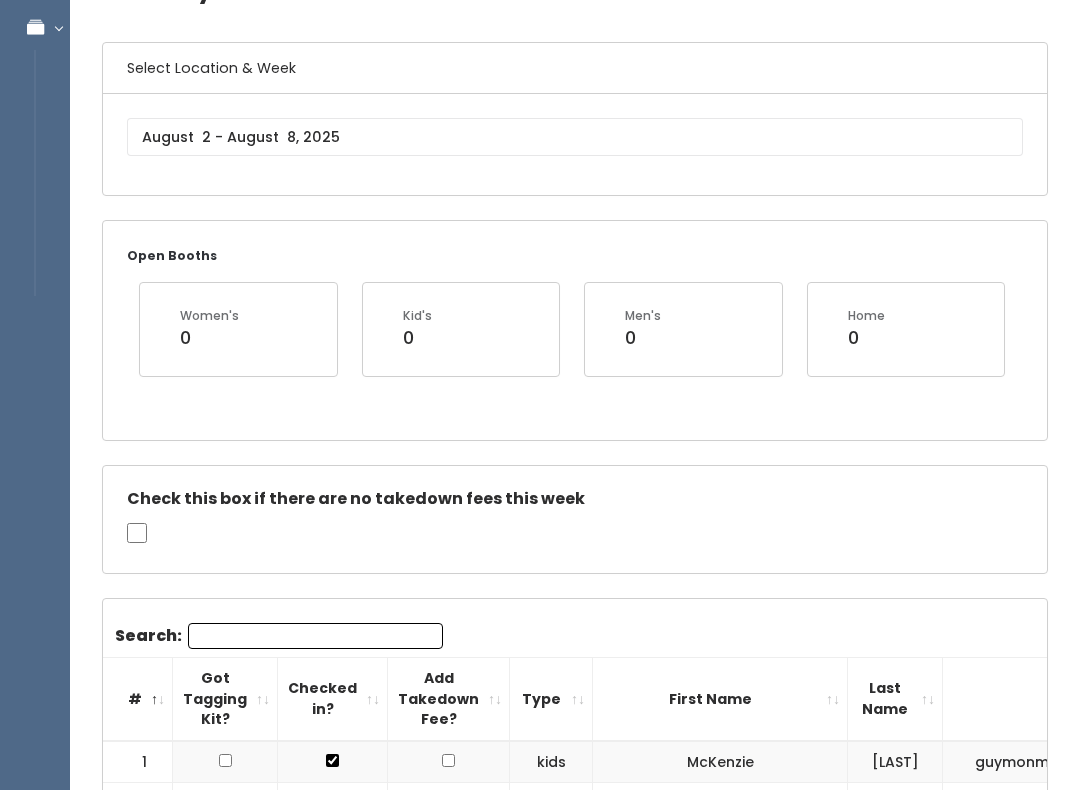 scroll, scrollTop: 0, scrollLeft: 0, axis: both 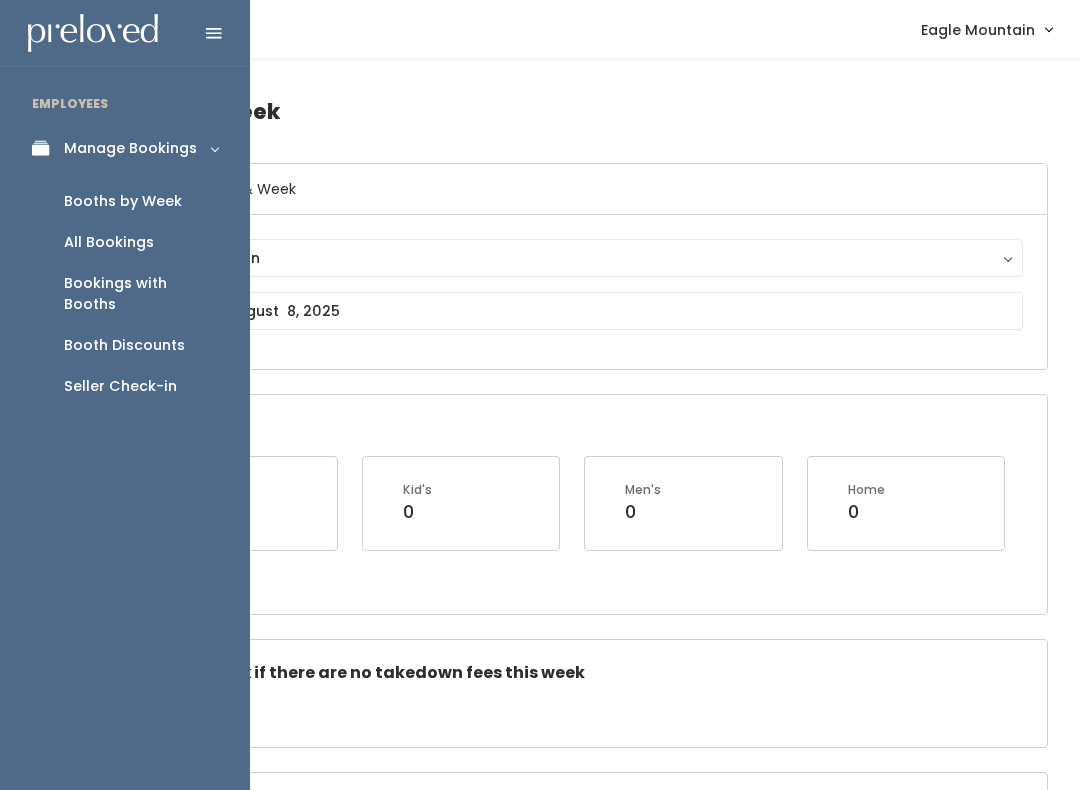 click on "All Bookings" at bounding box center [109, 242] 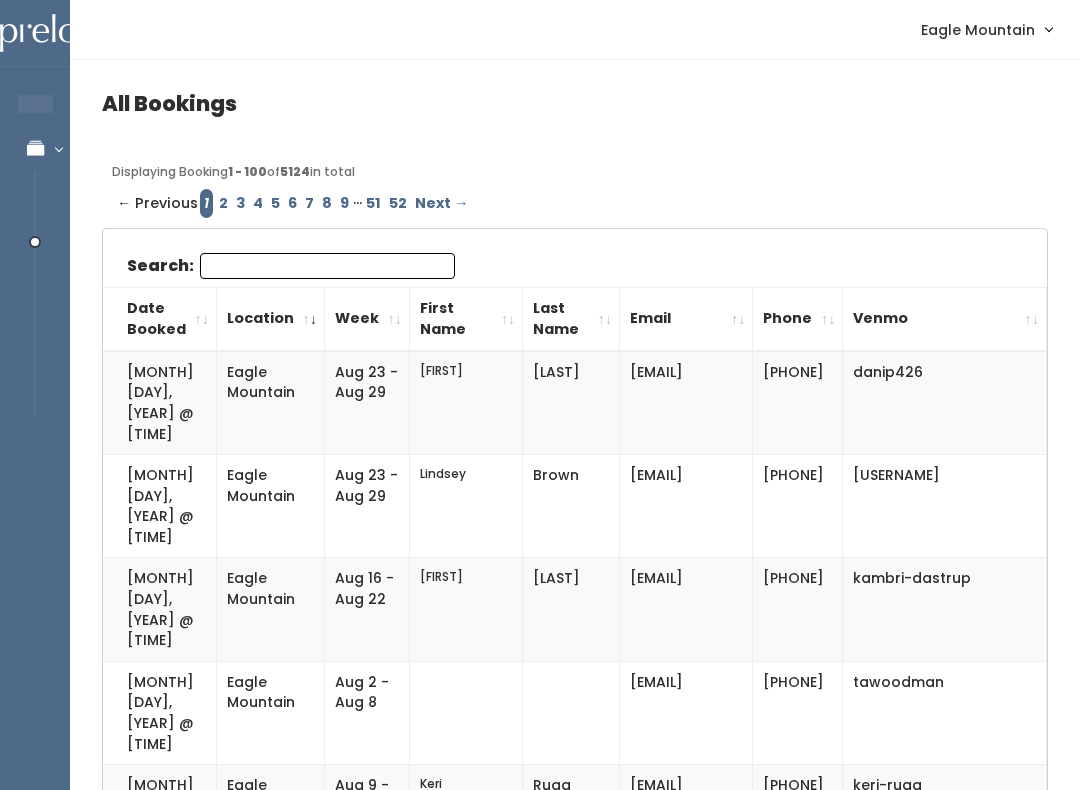 scroll, scrollTop: 0, scrollLeft: 0, axis: both 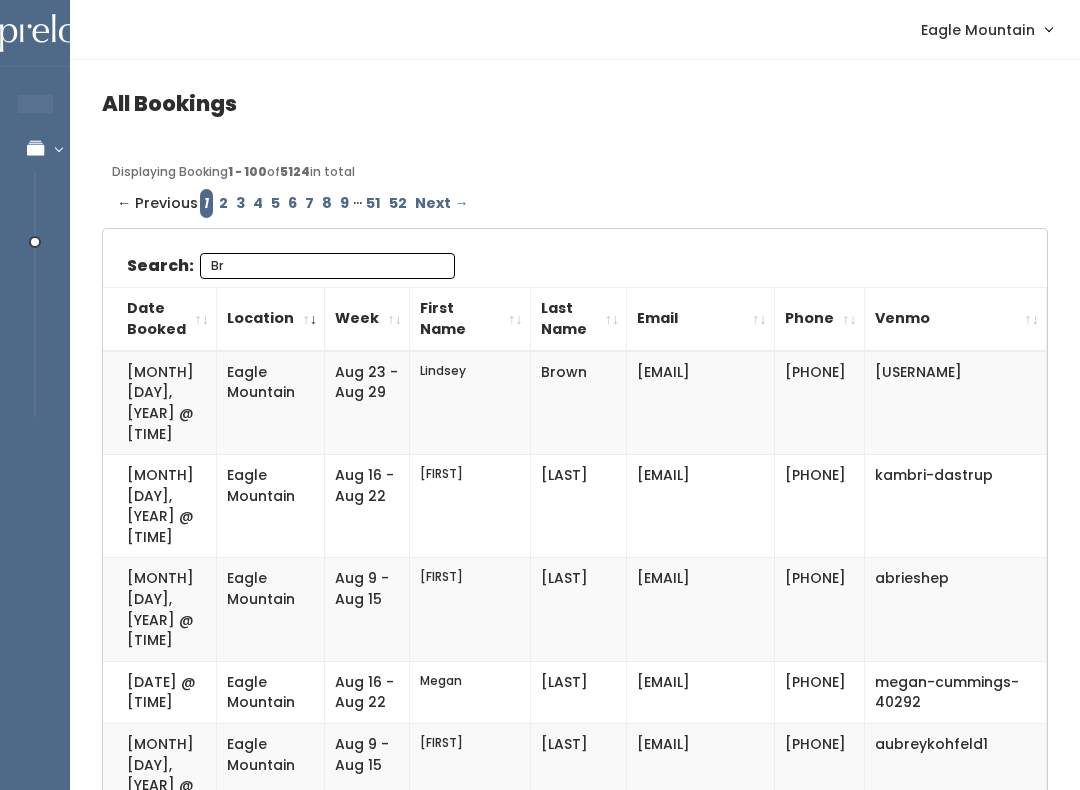 type on "B" 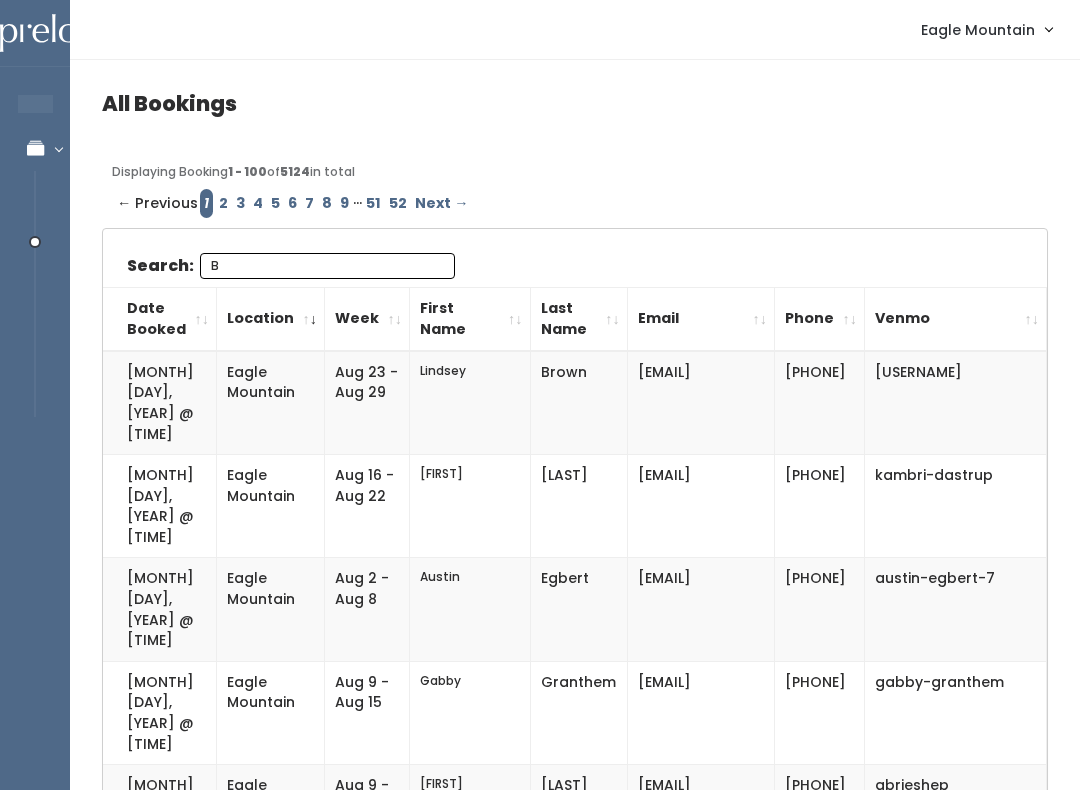 type 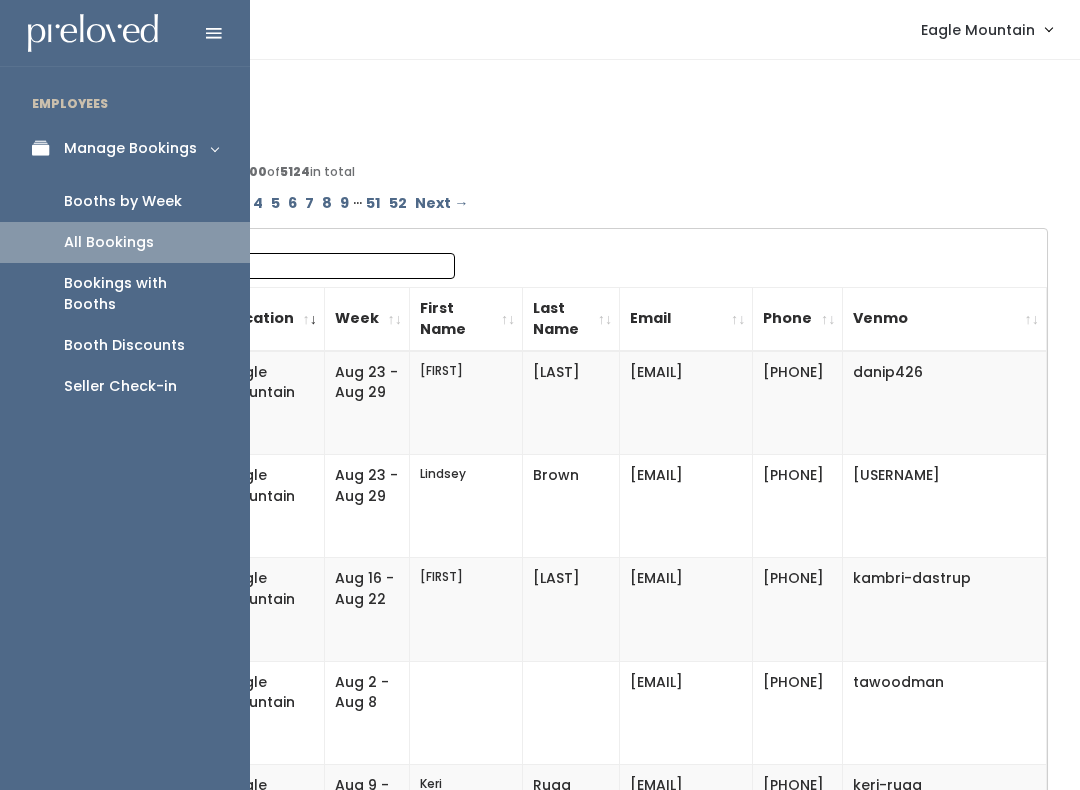 click on "Booths by Week" at bounding box center (125, 201) 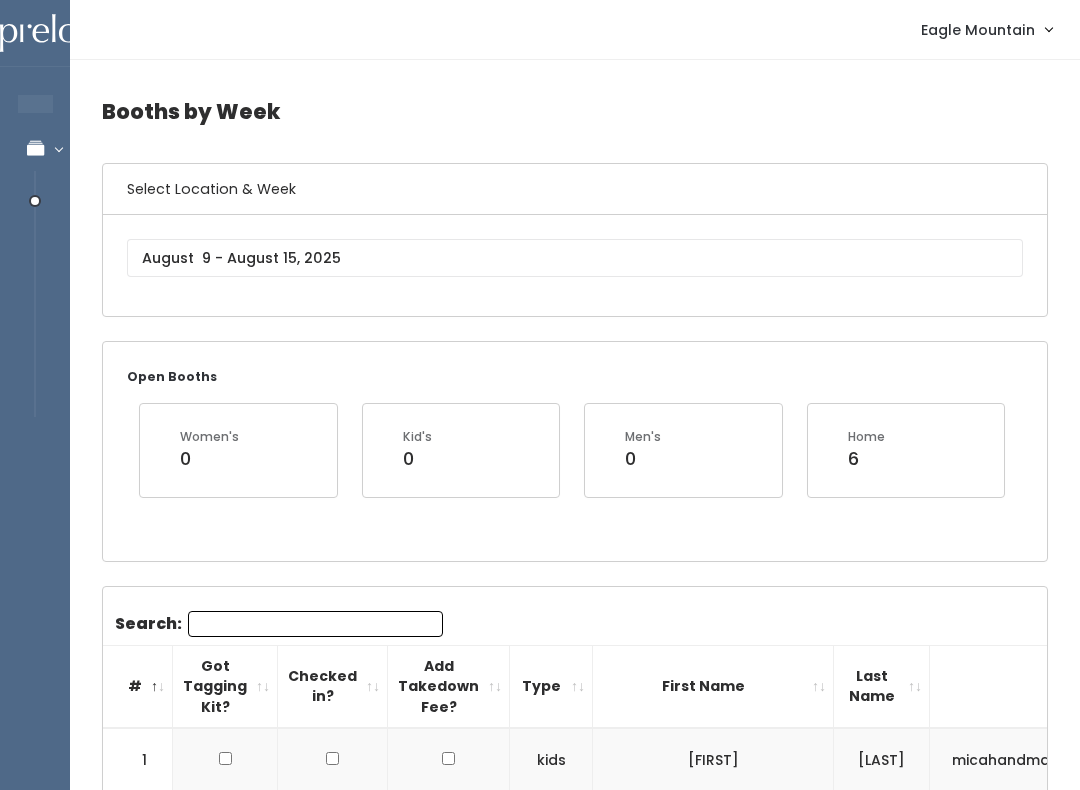 scroll, scrollTop: 0, scrollLeft: 0, axis: both 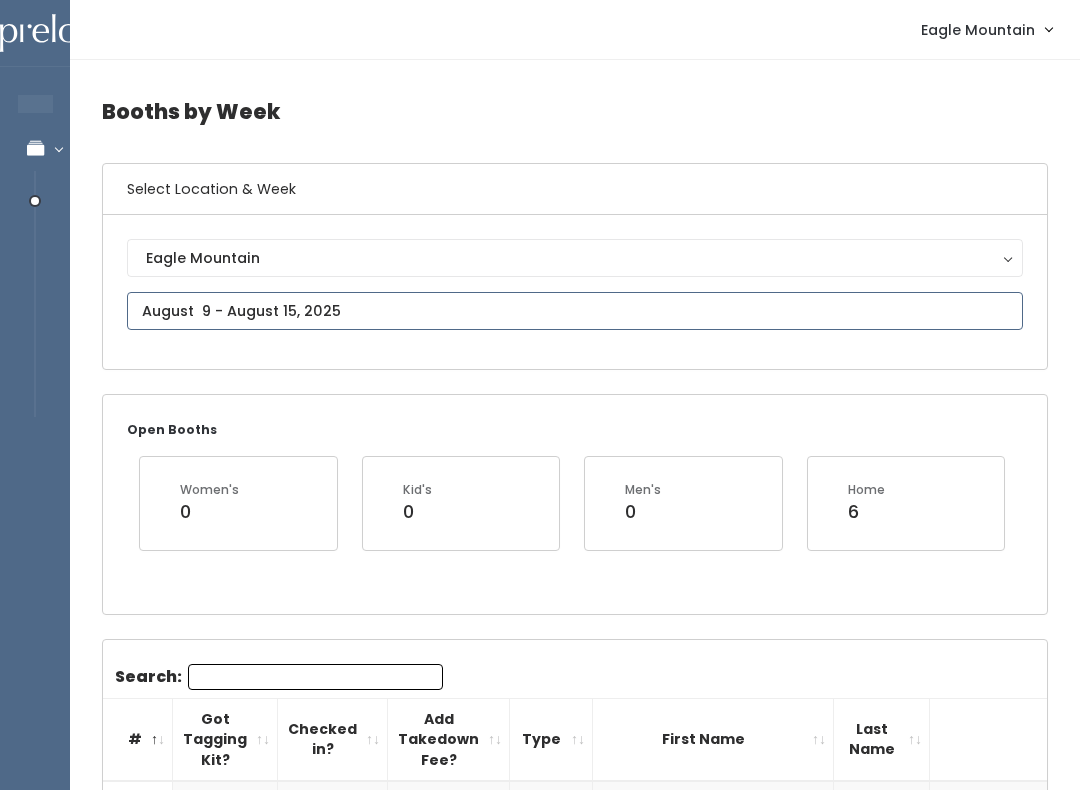 click on "EMPLOYEES
Manage Bookings
Booths by Week
All Bookings
Bookings with Booths
Booth Discounts
Seller Check-in
Eagle Mountain
Admin Home
My bookings
Logout" at bounding box center (540, 2086) 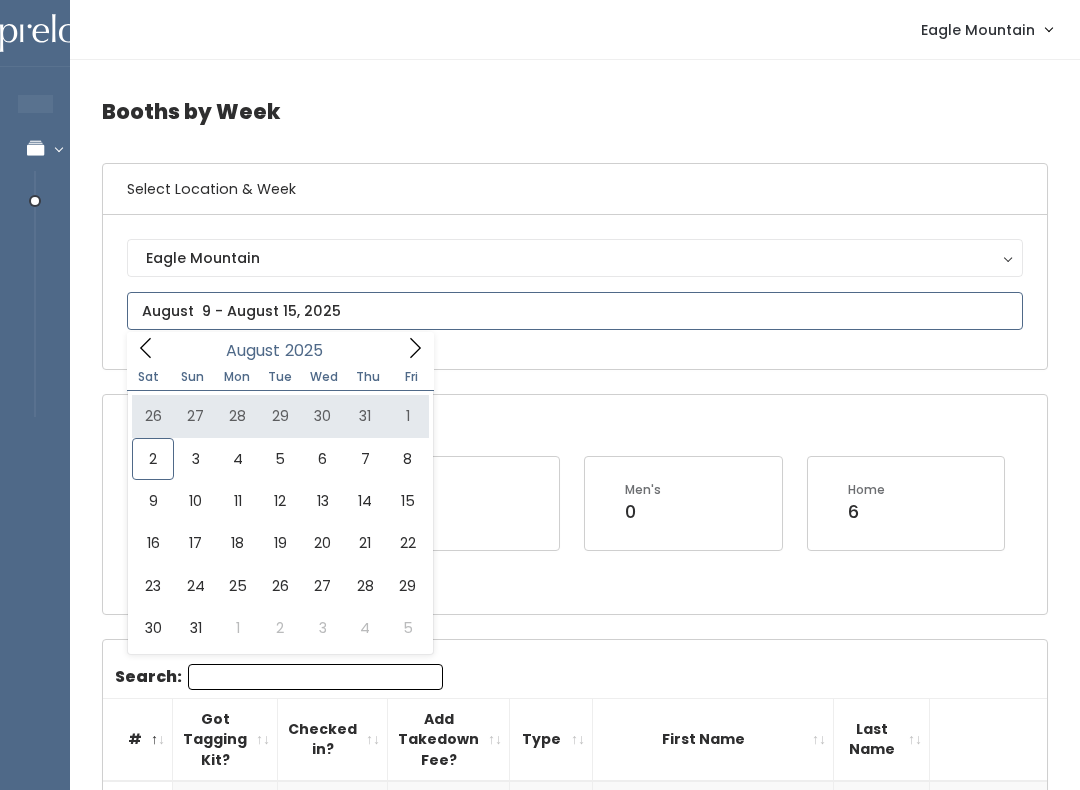type on "[DATE] to [DATE]" 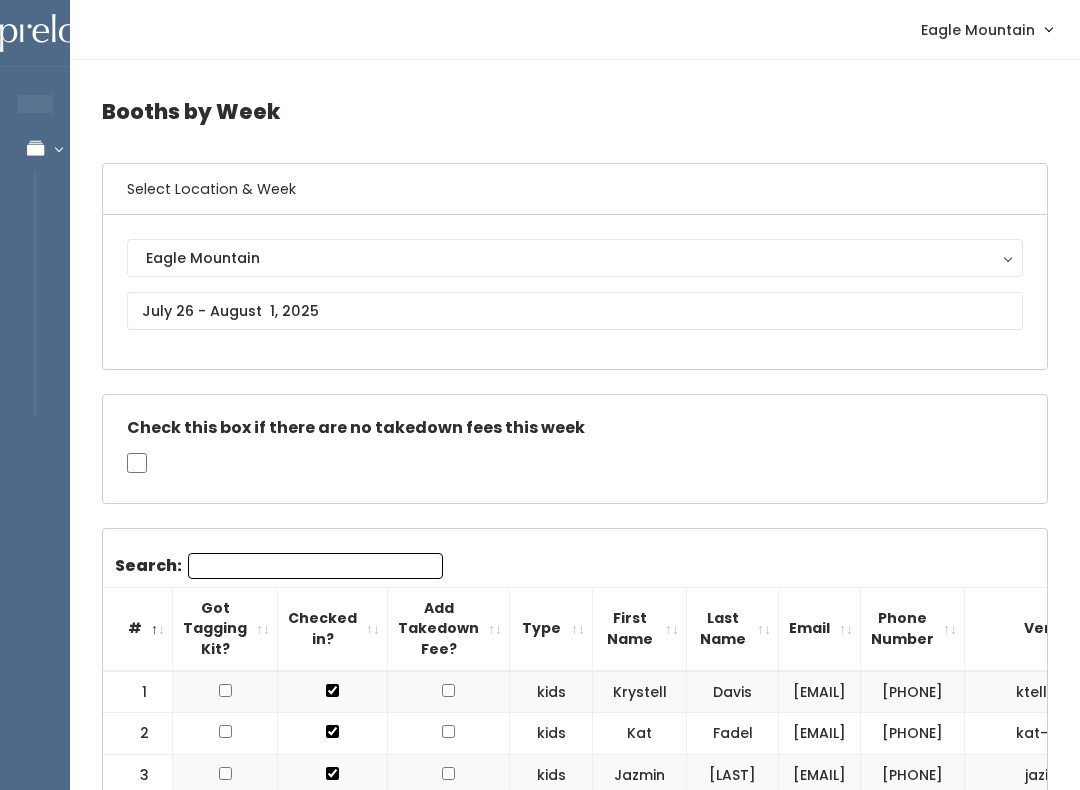scroll, scrollTop: 0, scrollLeft: 0, axis: both 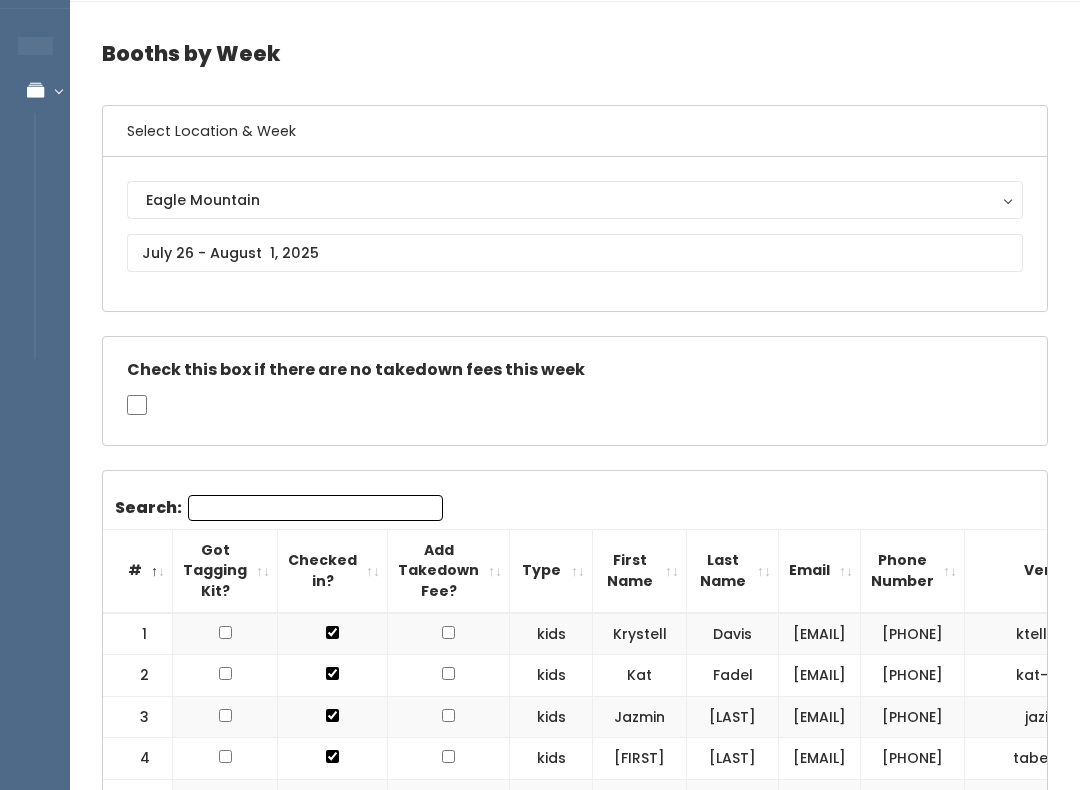 click on "Search:
# Got Tagging Kit? Checked in? Add Takedown Fee? Type First Name Last Name Email Phone Number Venmo
1
kids   [LAST]" at bounding box center [575, 2023] 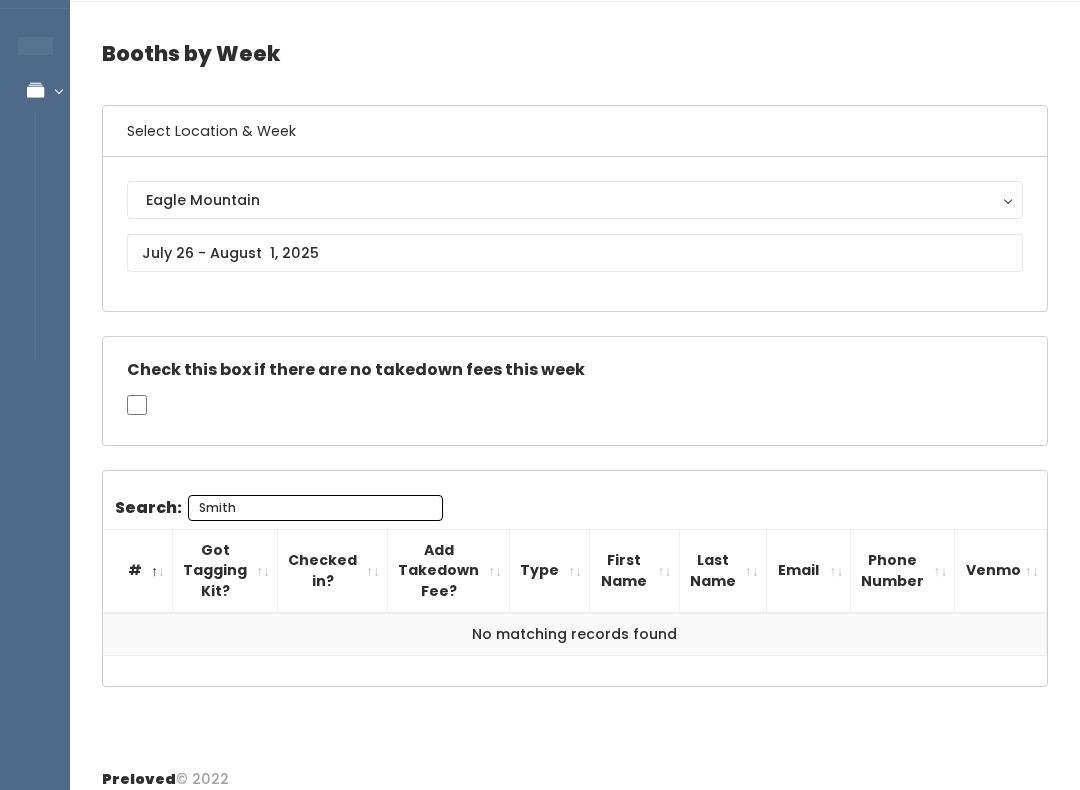 type on "Smith" 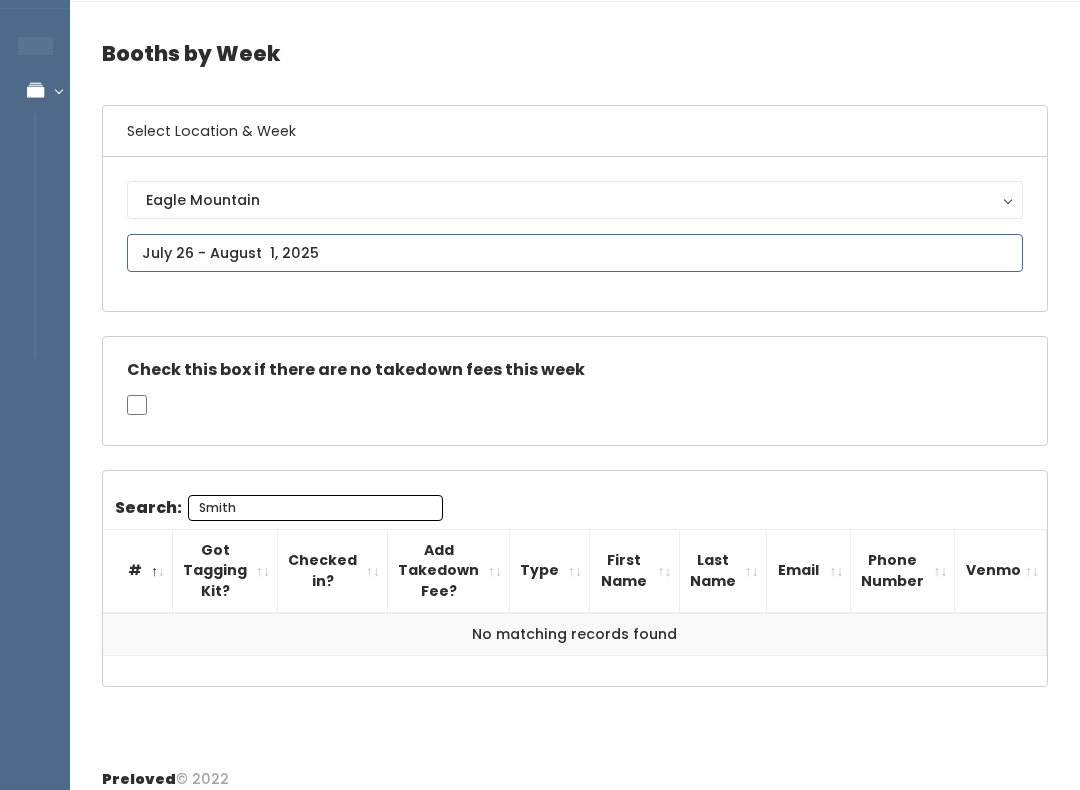 click at bounding box center [575, 253] 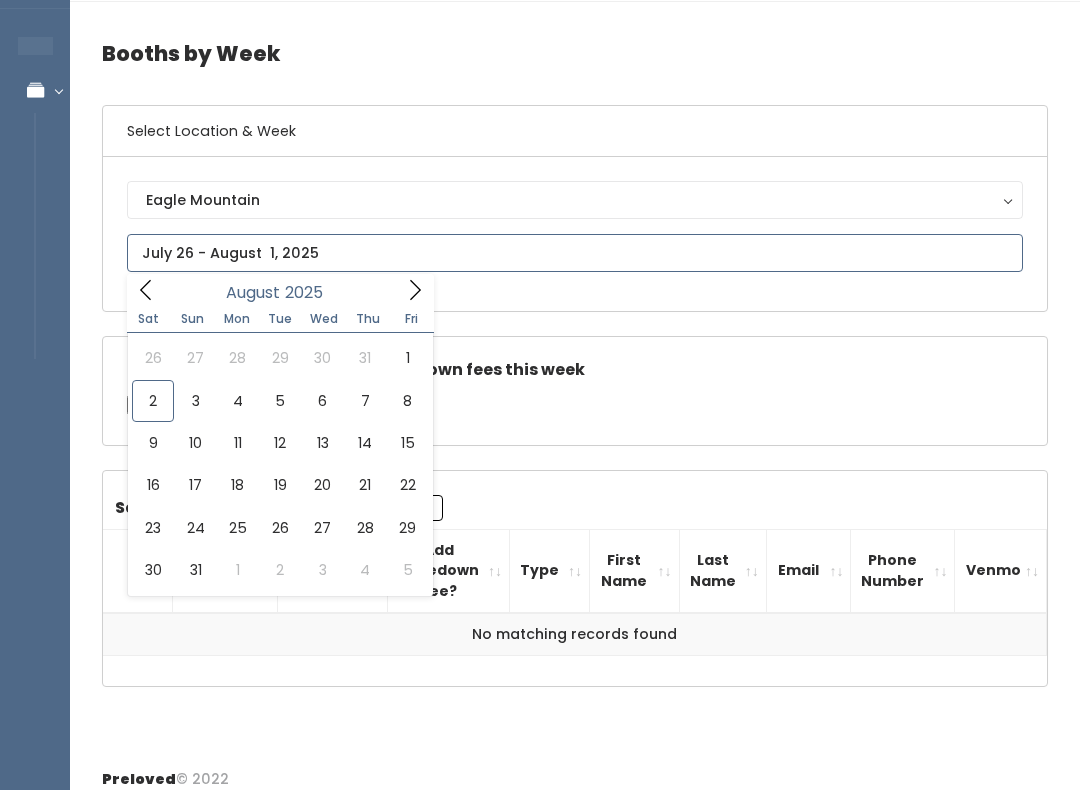 click 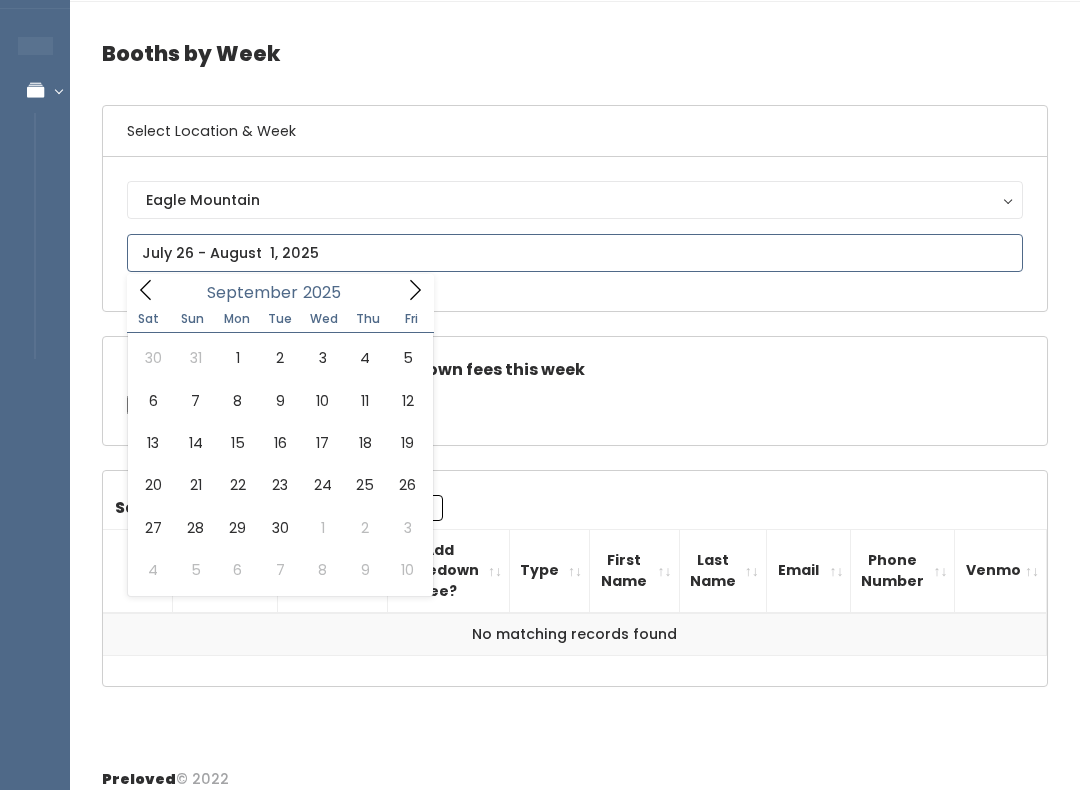 click 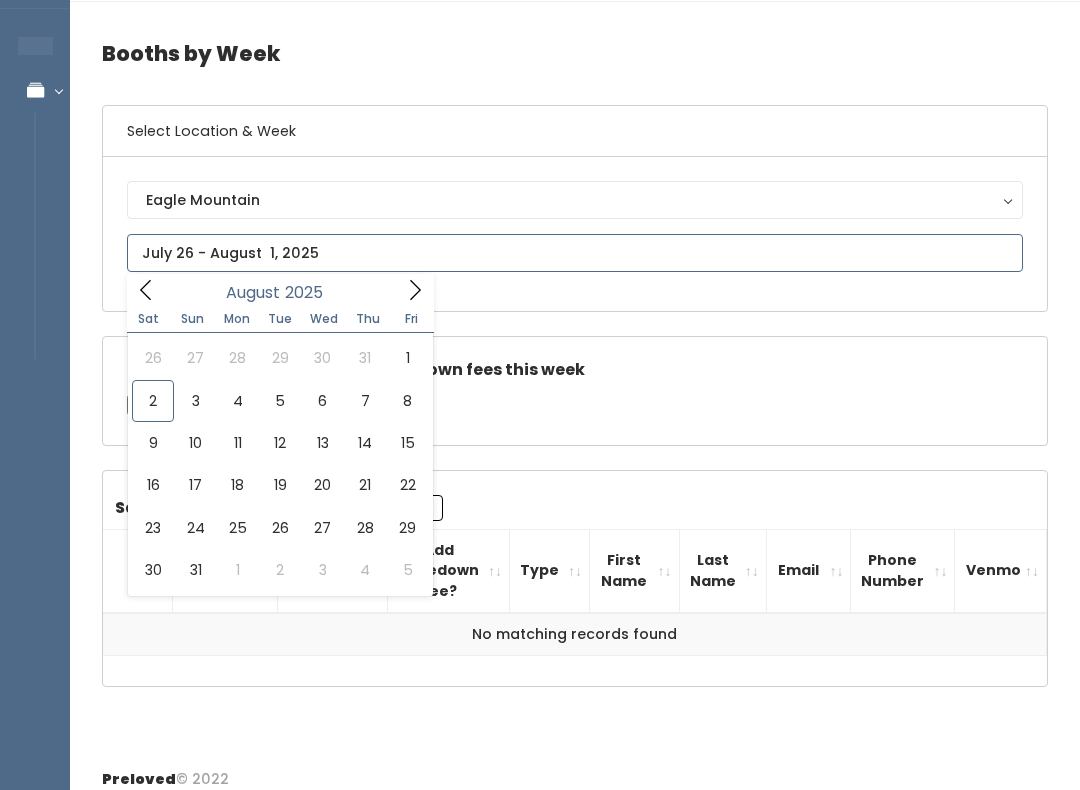 click 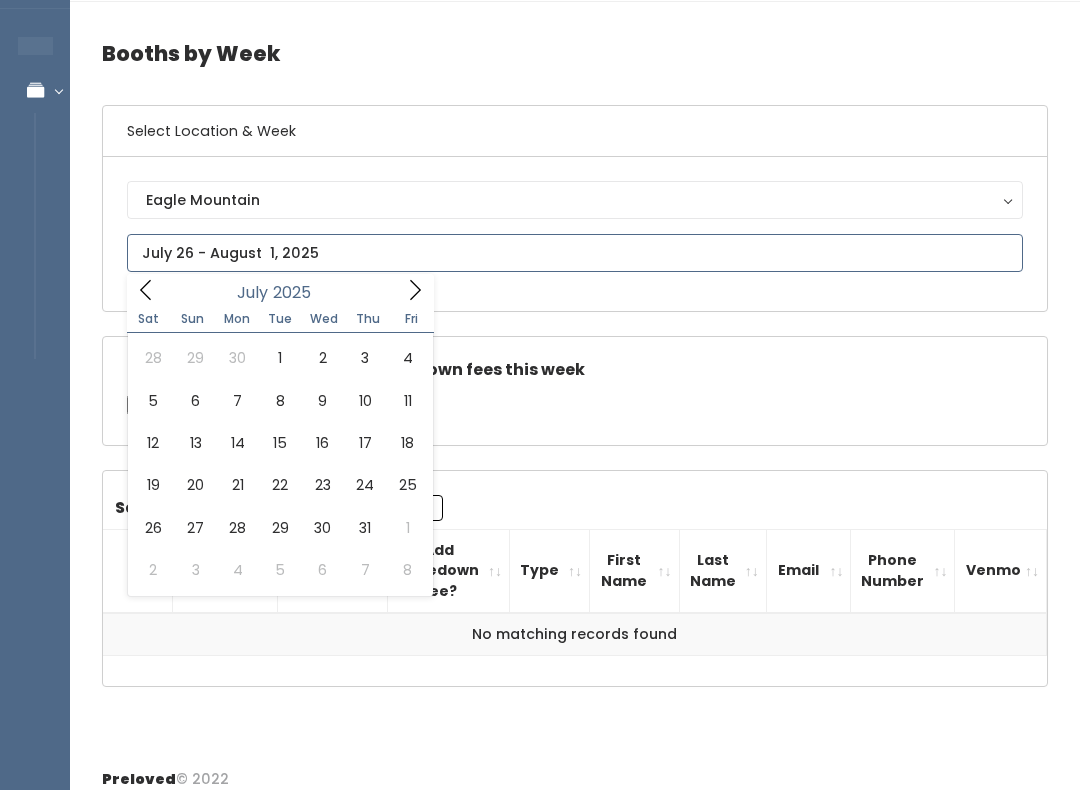 type on "[DATE] to [DATE]" 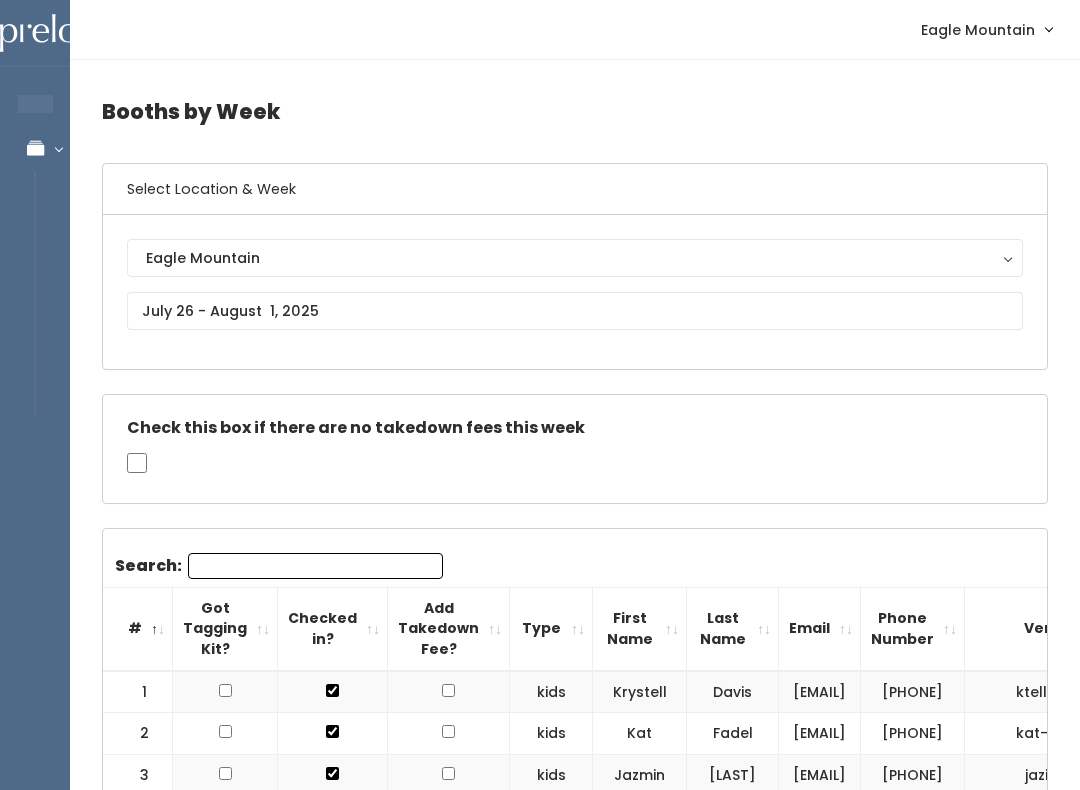 scroll, scrollTop: 0, scrollLeft: 0, axis: both 